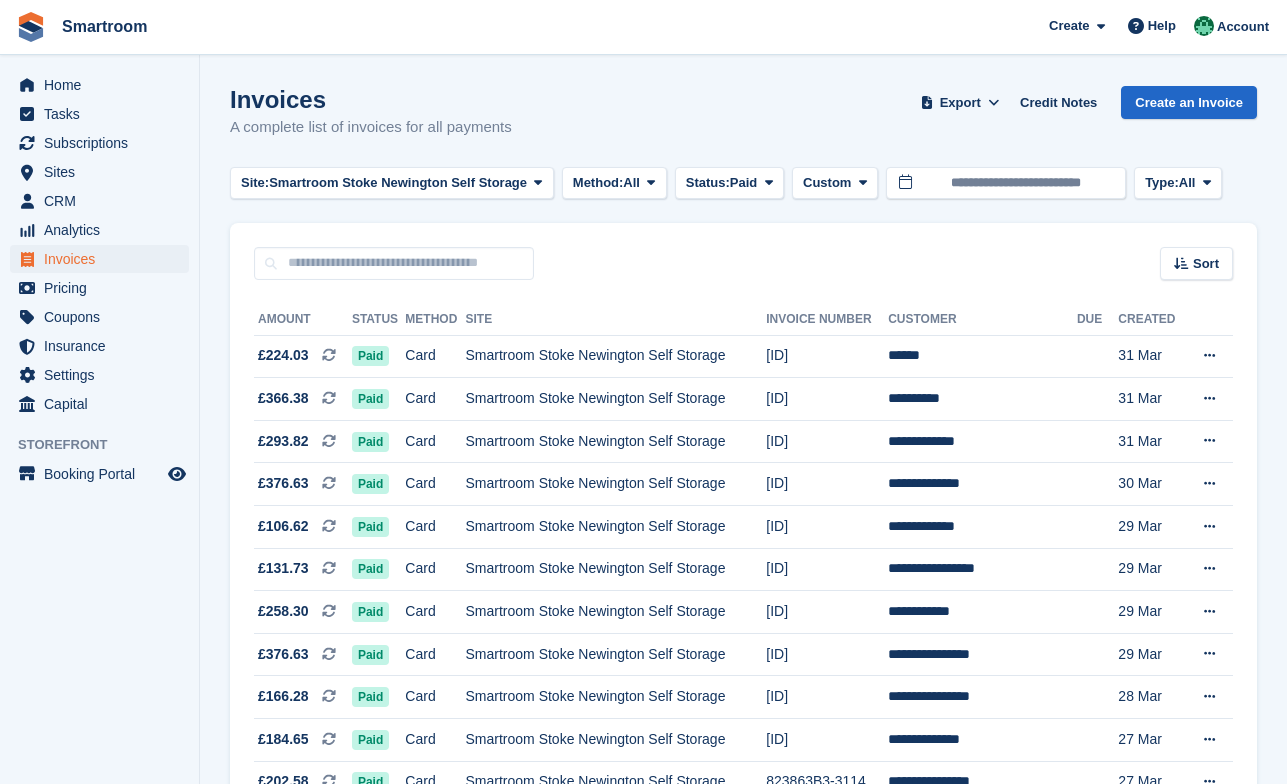 scroll, scrollTop: 0, scrollLeft: 0, axis: both 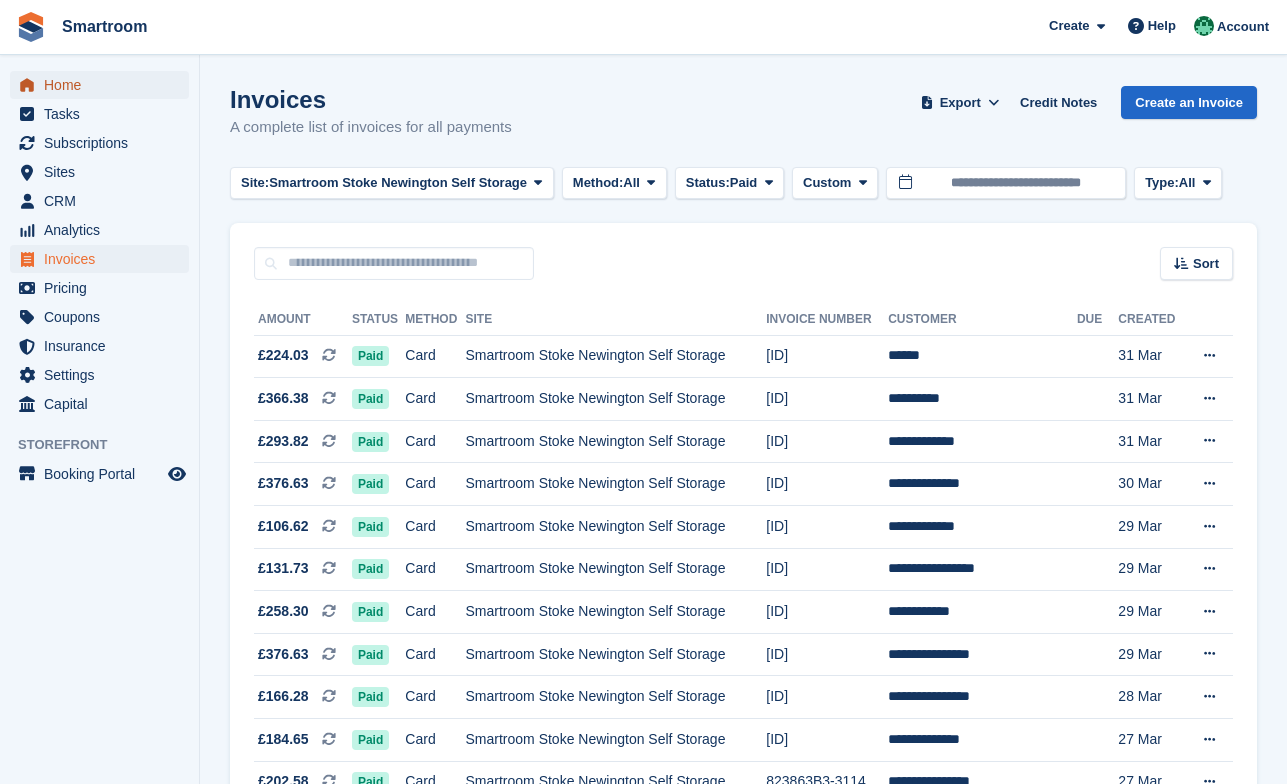 click on "Home" at bounding box center (104, 85) 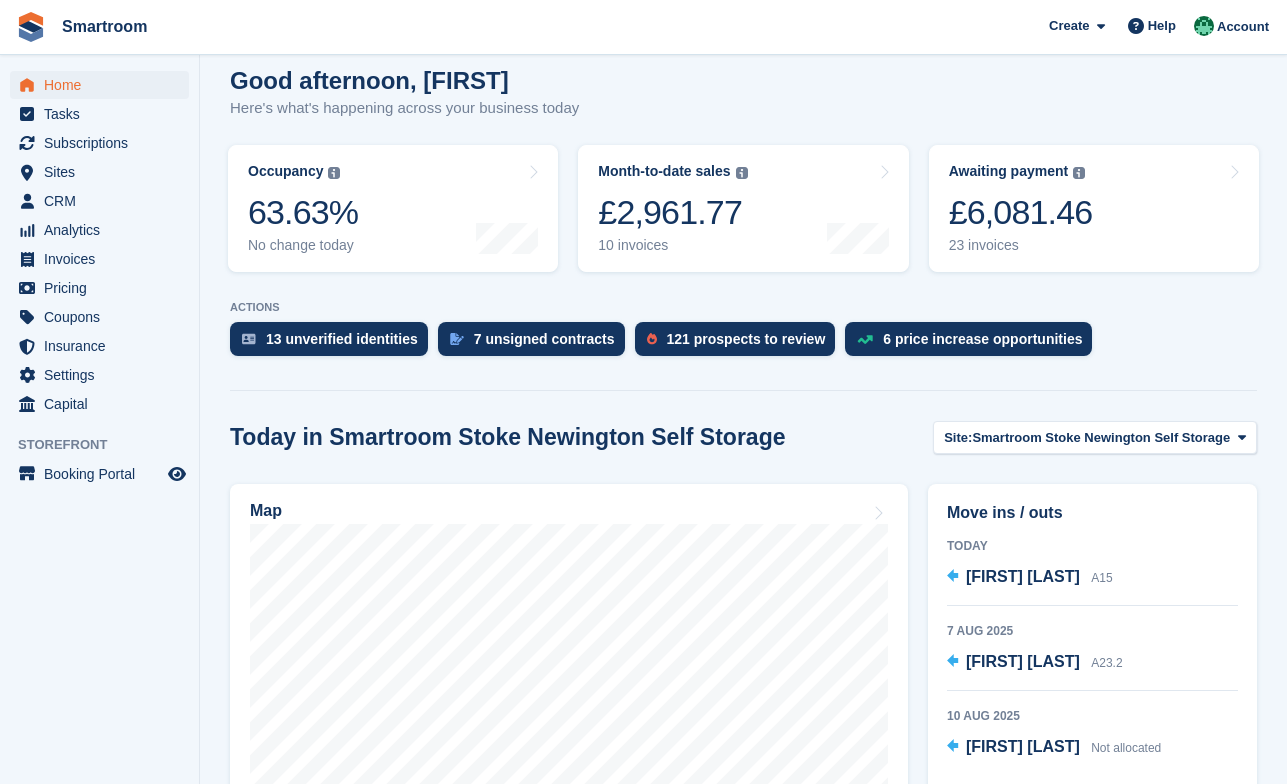 scroll, scrollTop: 0, scrollLeft: 0, axis: both 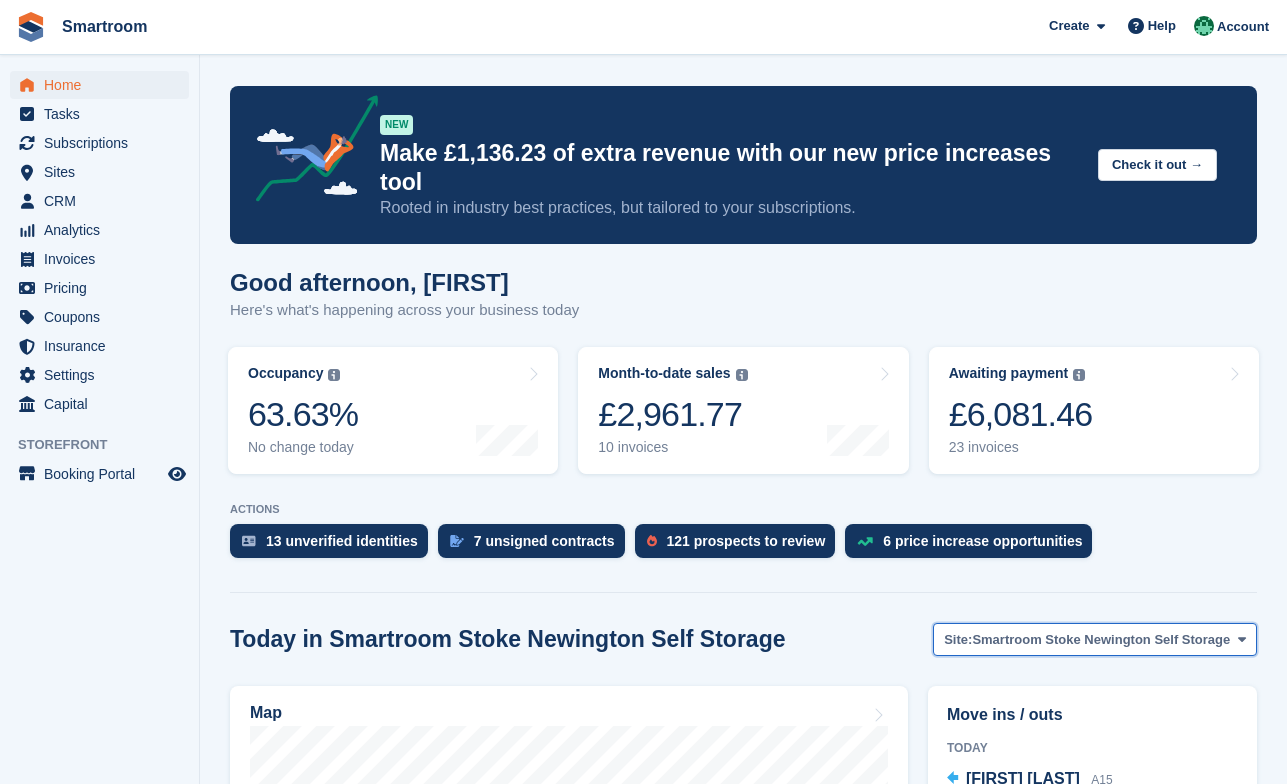 click on "Smartroom Stoke Newington Self Storage" at bounding box center [1101, 640] 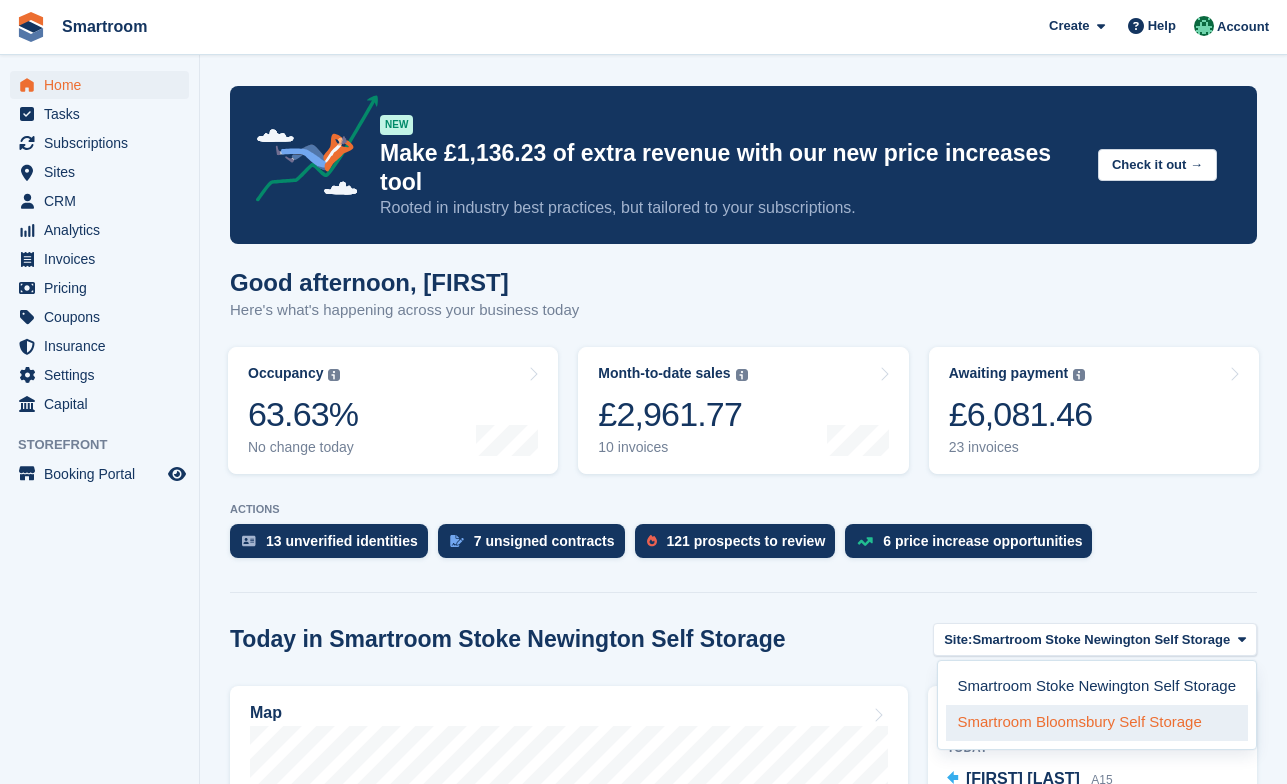 click on "Smartroom Bloomsbury Self Storage" at bounding box center [1097, 723] 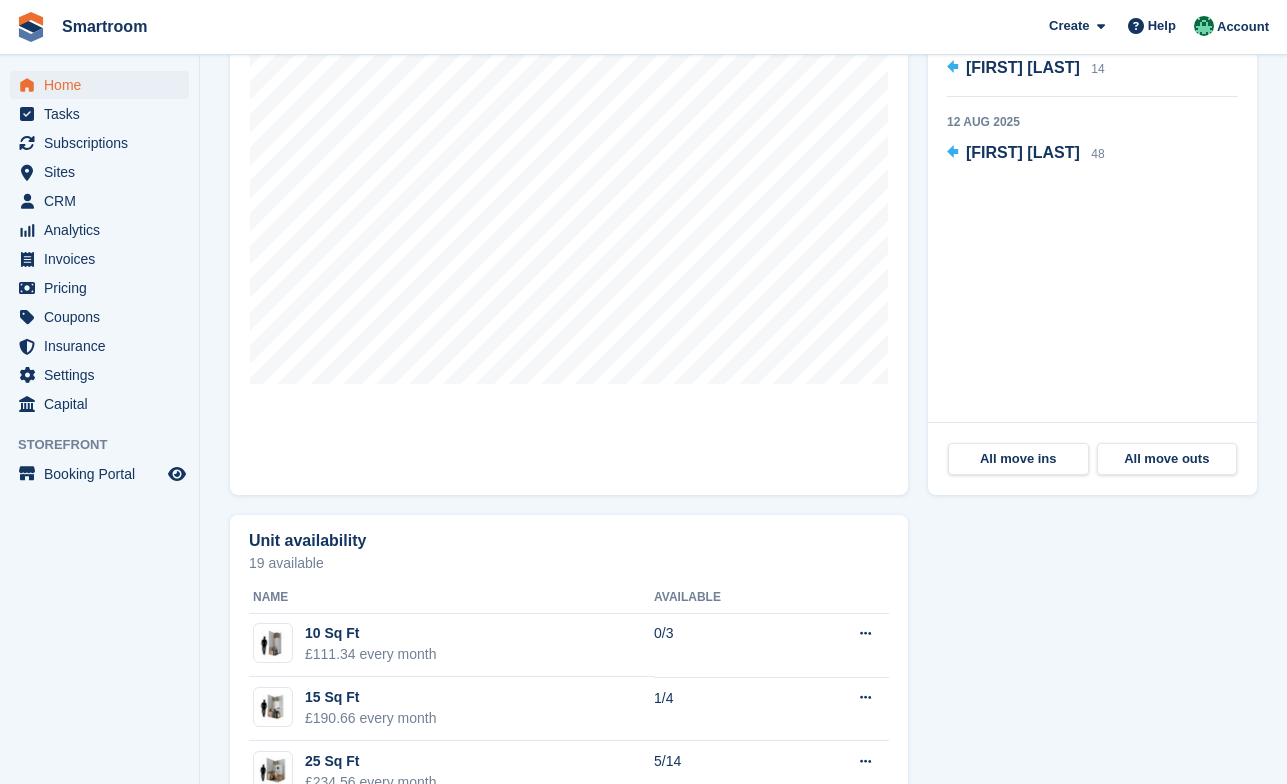 scroll, scrollTop: 1002, scrollLeft: 0, axis: vertical 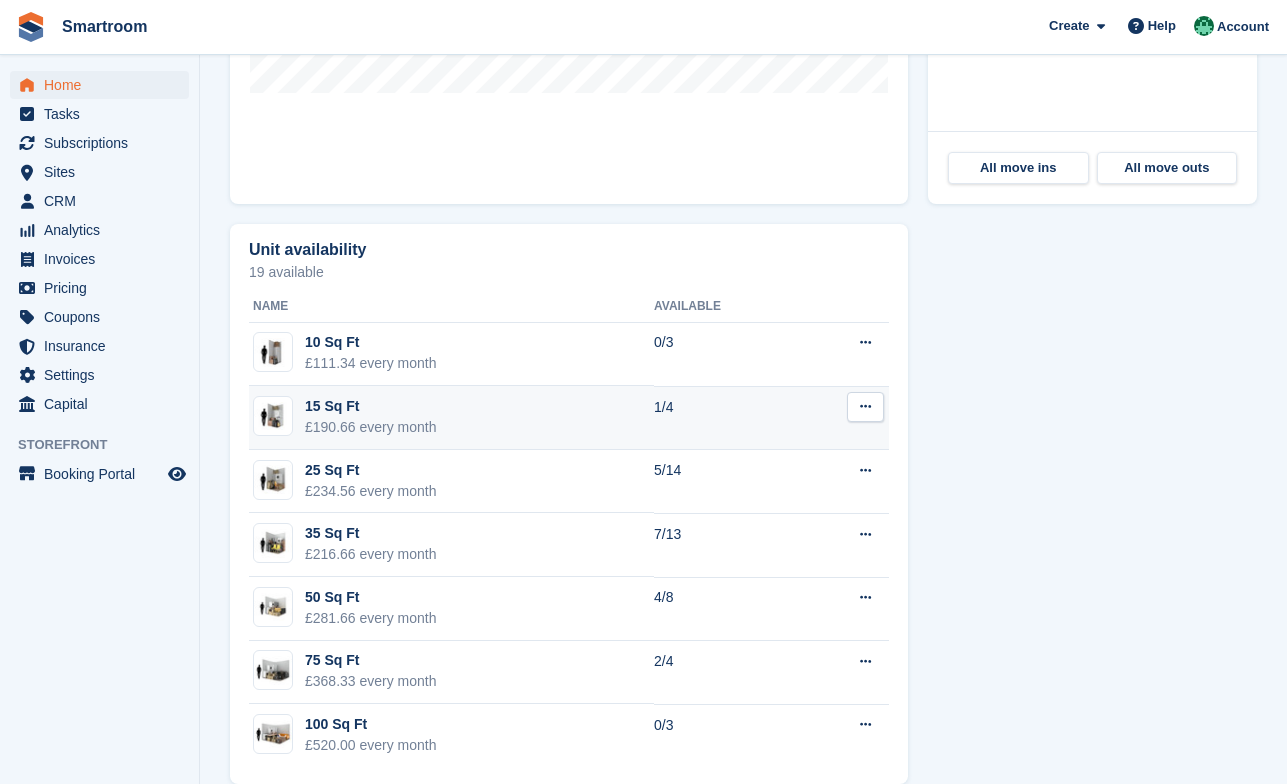 click on "15 Sq Ft
£190.66 every month" at bounding box center [451, 418] 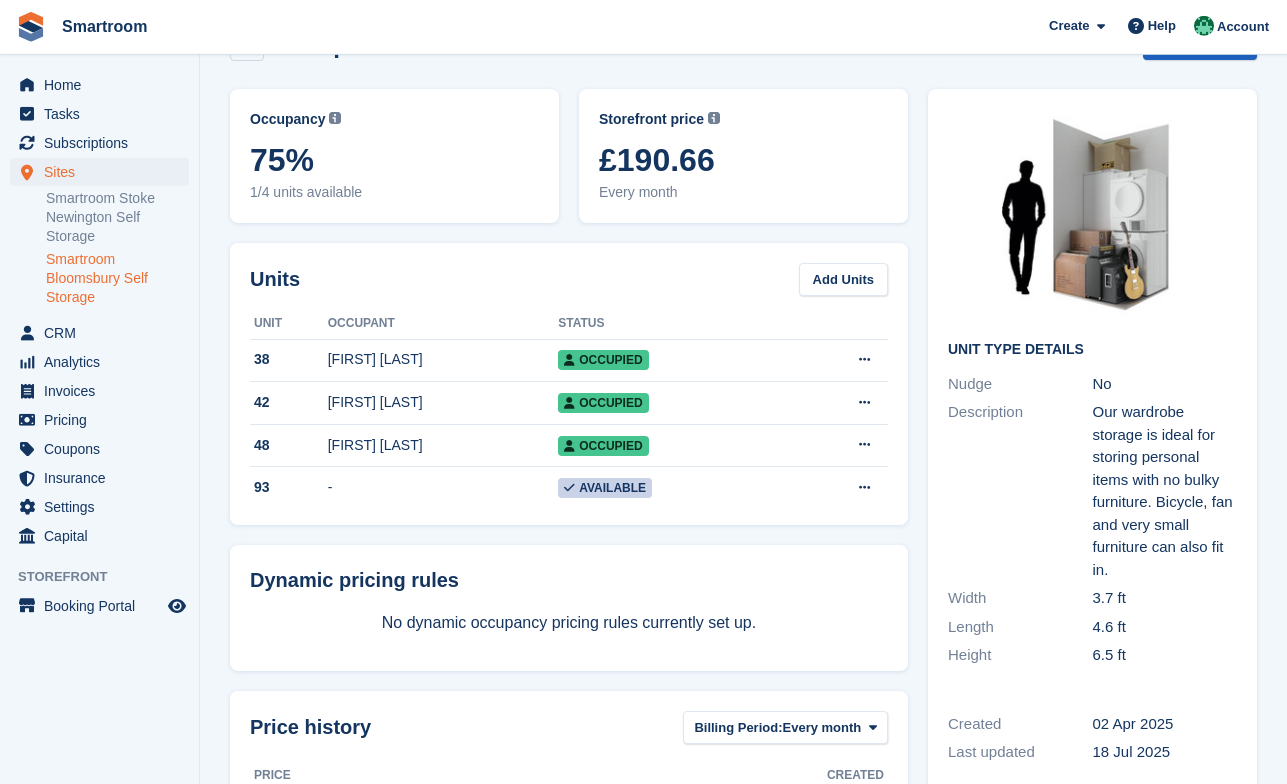 scroll, scrollTop: 0, scrollLeft: 0, axis: both 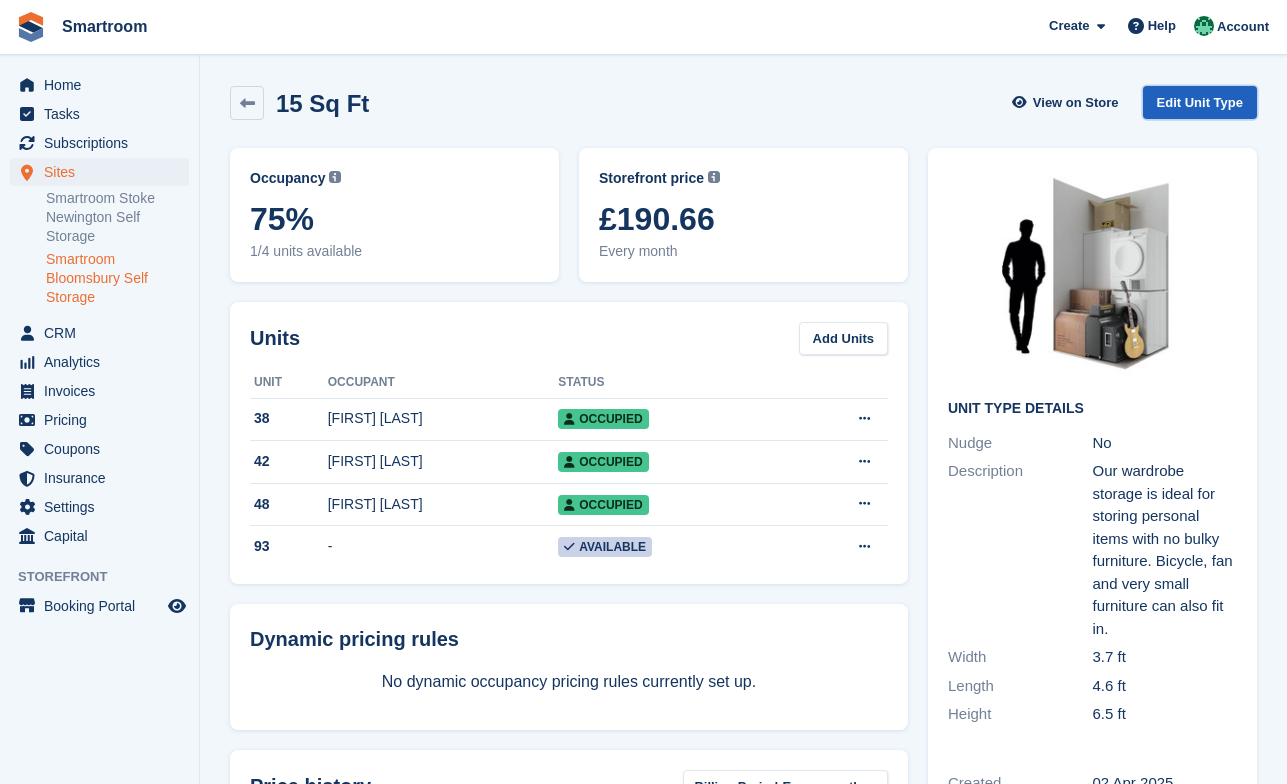 click on "Edit Unit Type" at bounding box center (1200, 102) 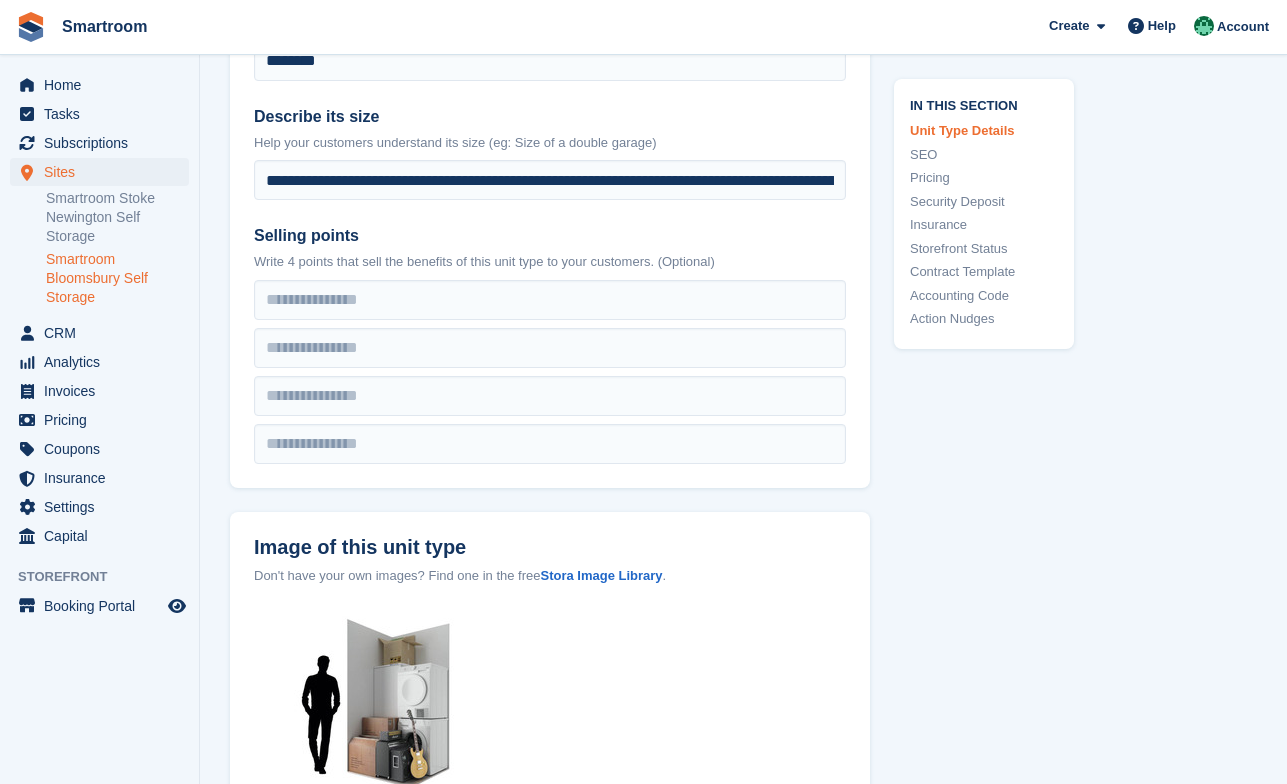 scroll, scrollTop: 712, scrollLeft: 0, axis: vertical 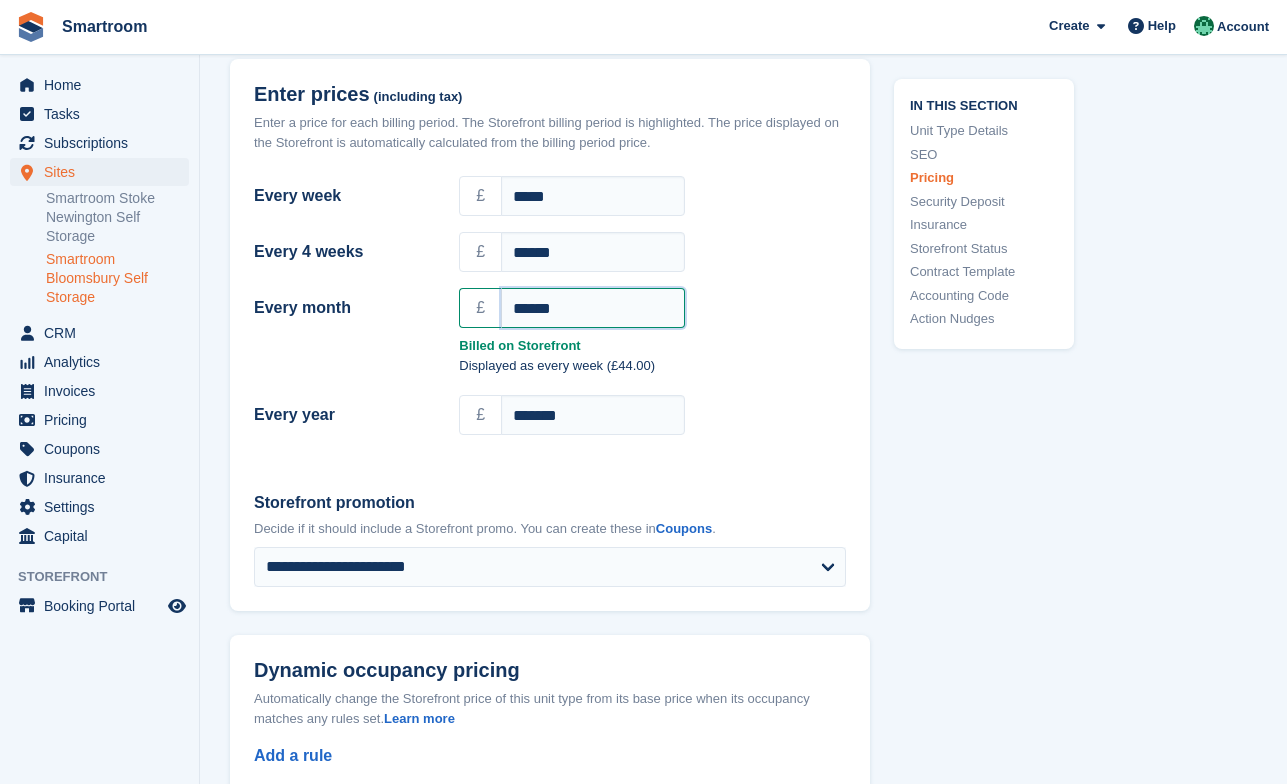 click on "******" at bounding box center (593, 308) 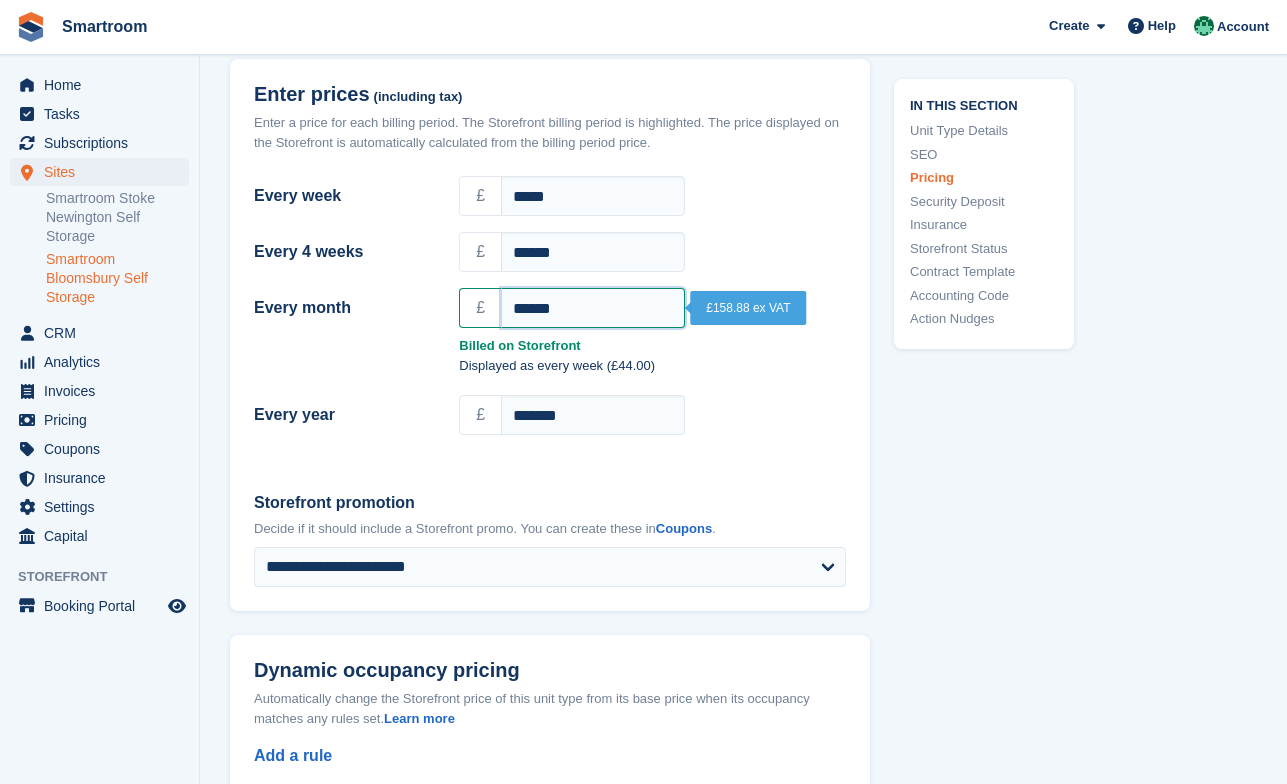 drag, startPoint x: 582, startPoint y: 309, endPoint x: 386, endPoint y: 309, distance: 196 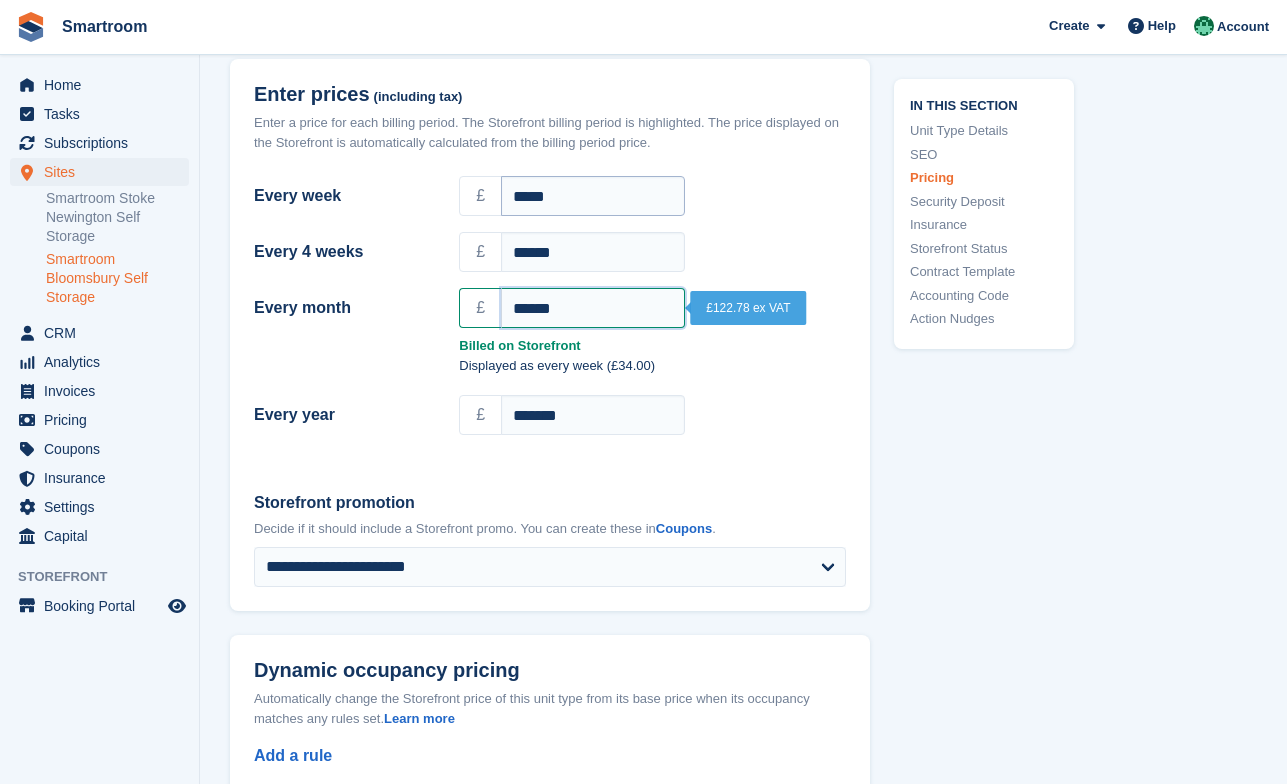 type on "******" 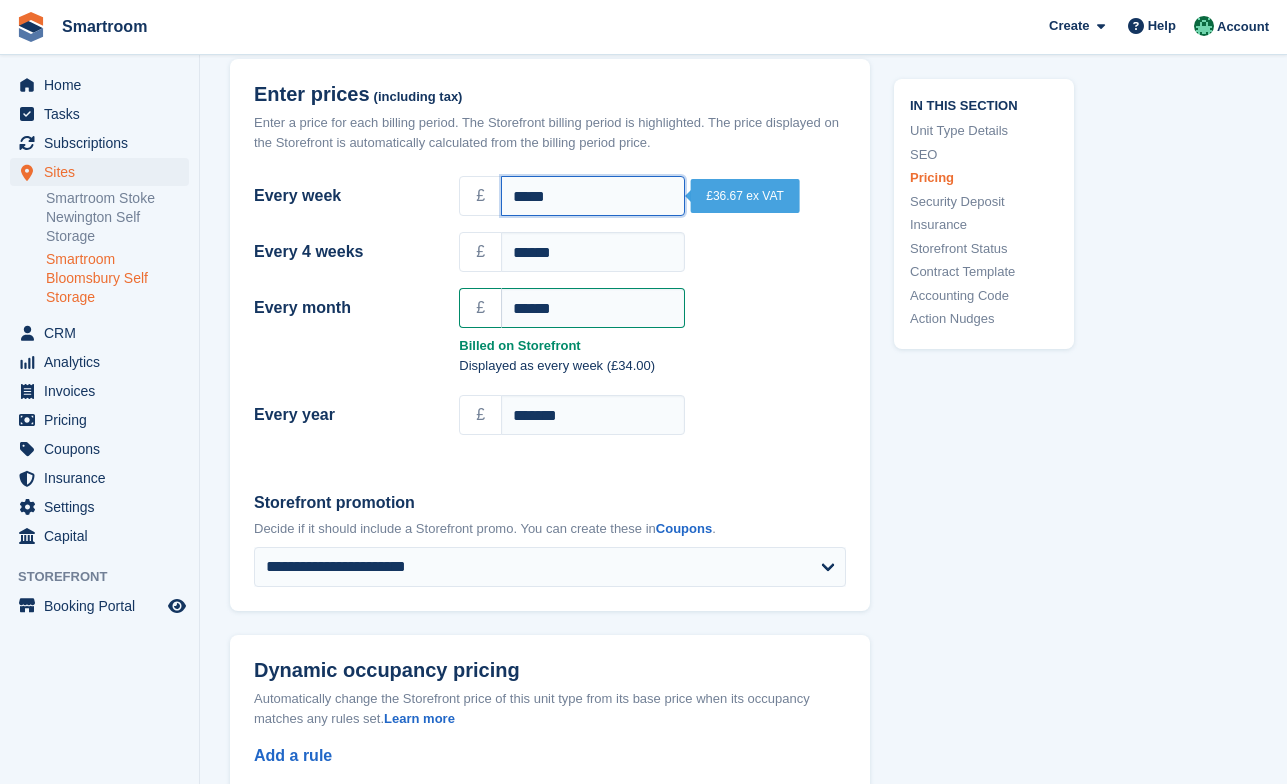 drag, startPoint x: 581, startPoint y: 200, endPoint x: 468, endPoint y: 200, distance: 113 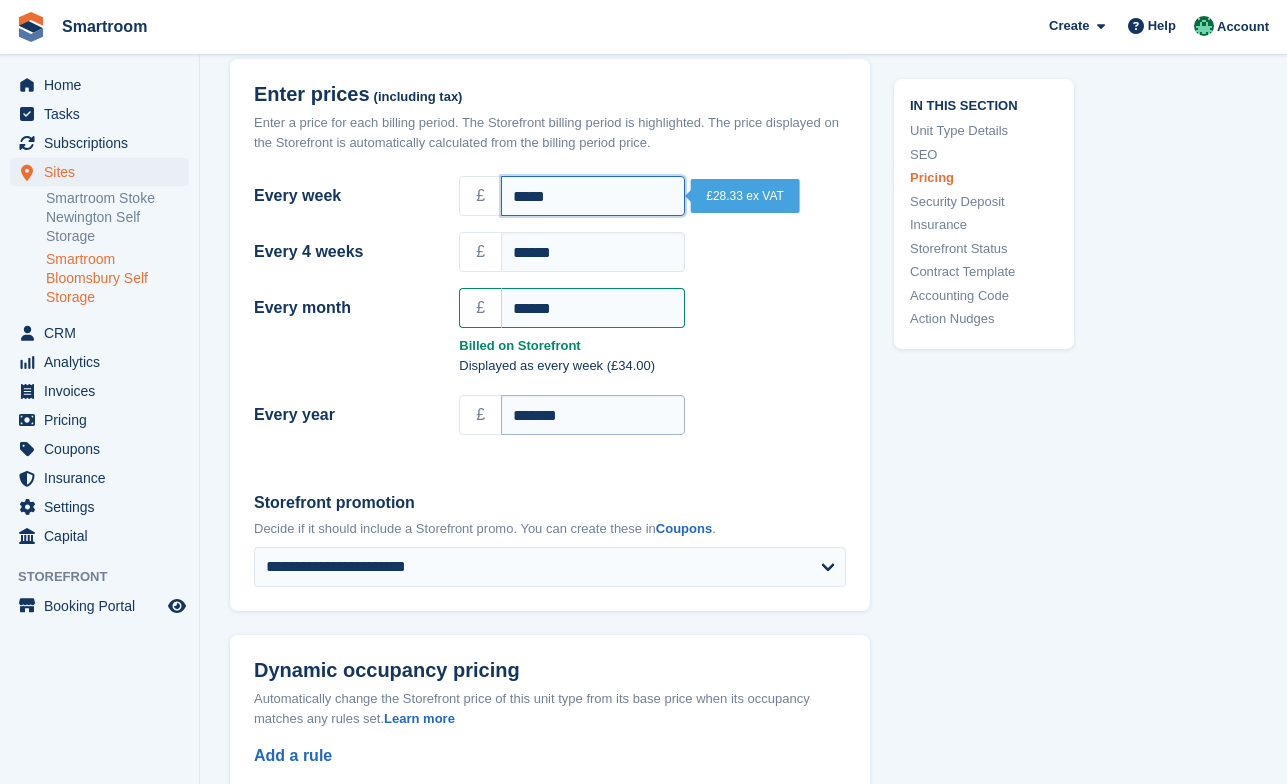 type on "*****" 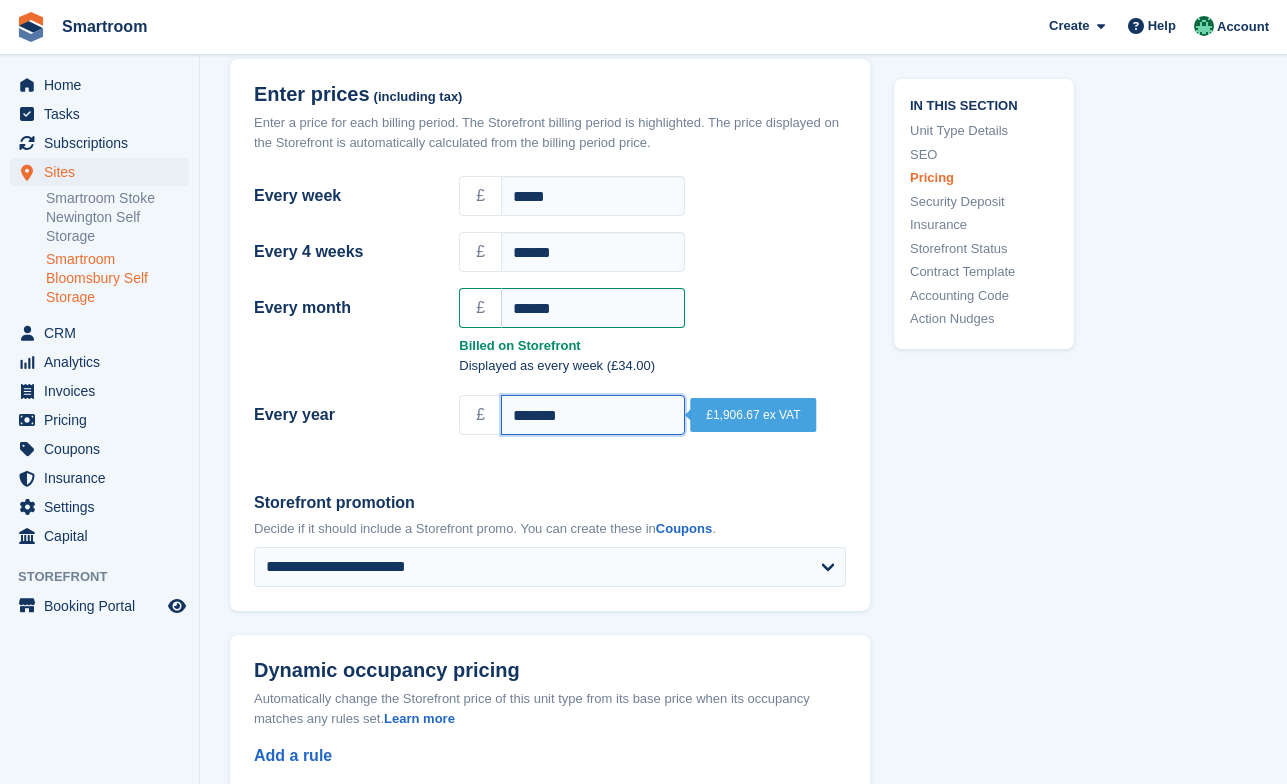 click on "*******" at bounding box center (593, 415) 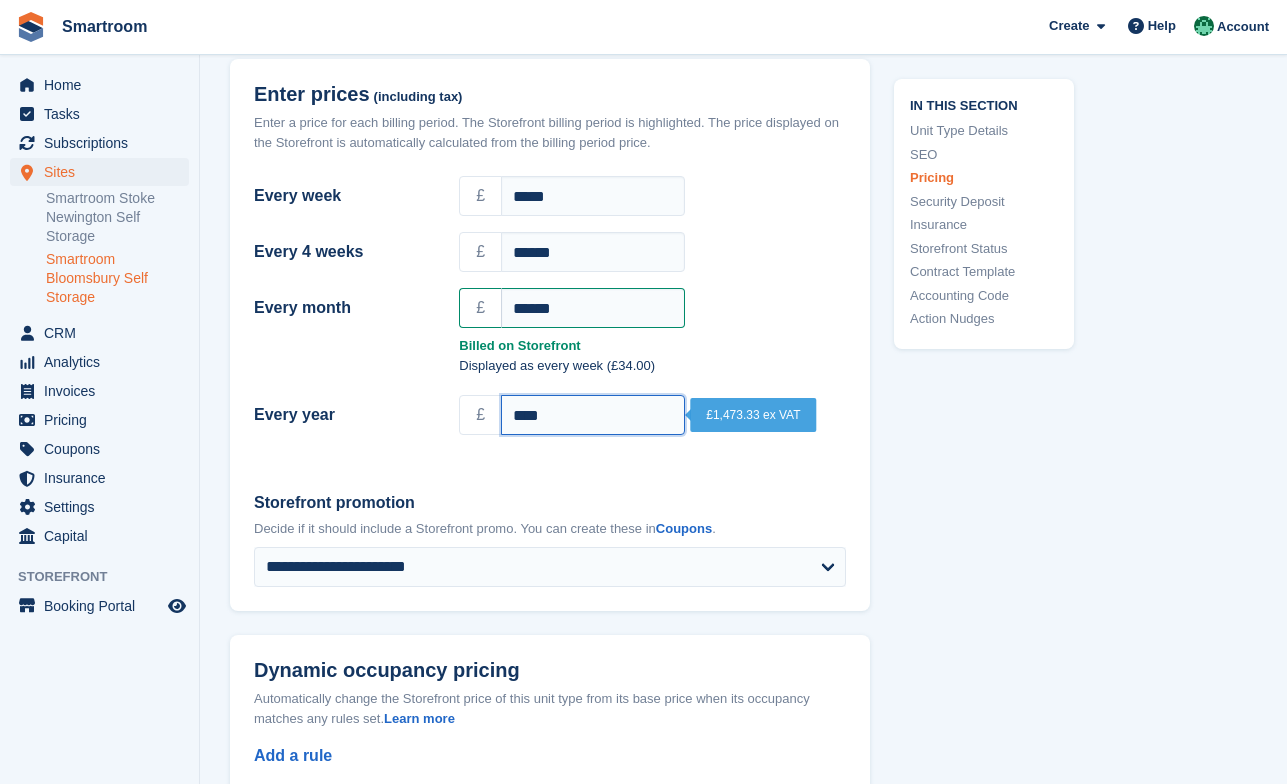 type on "****" 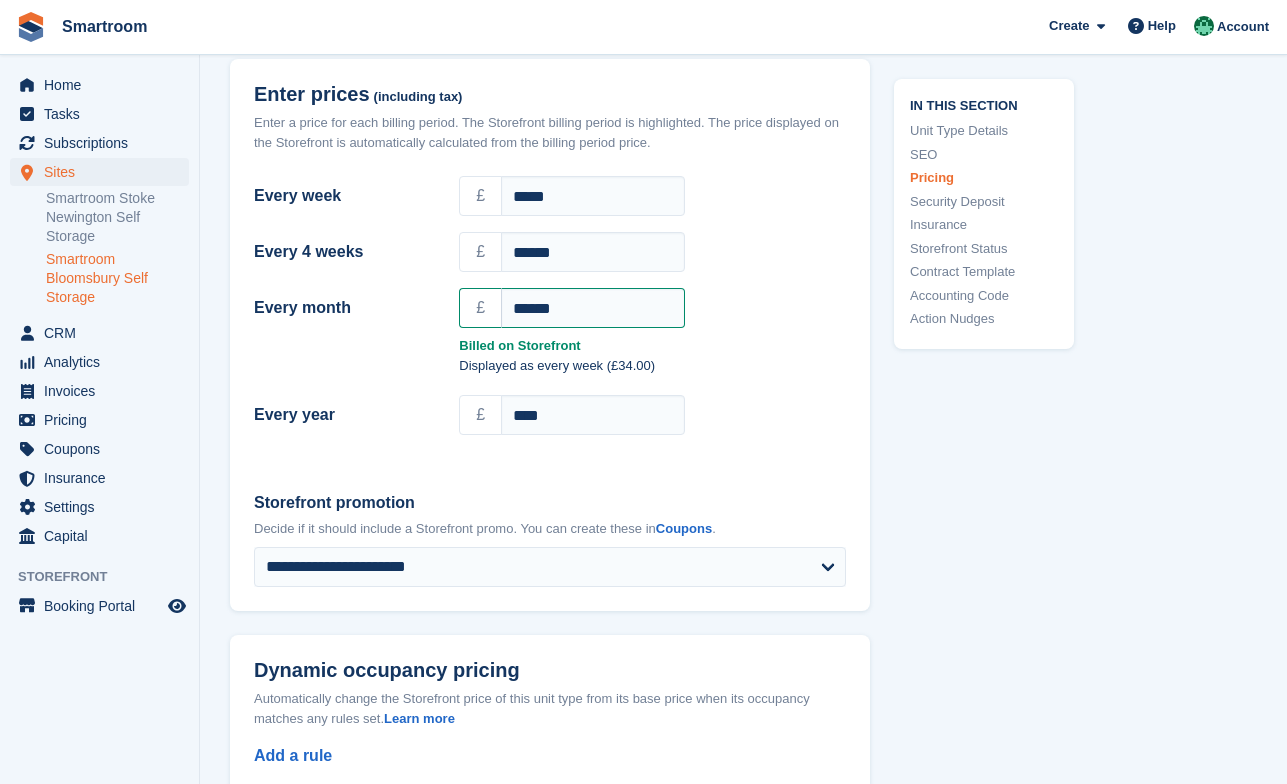 click on "Storefront promotion" at bounding box center [550, 503] 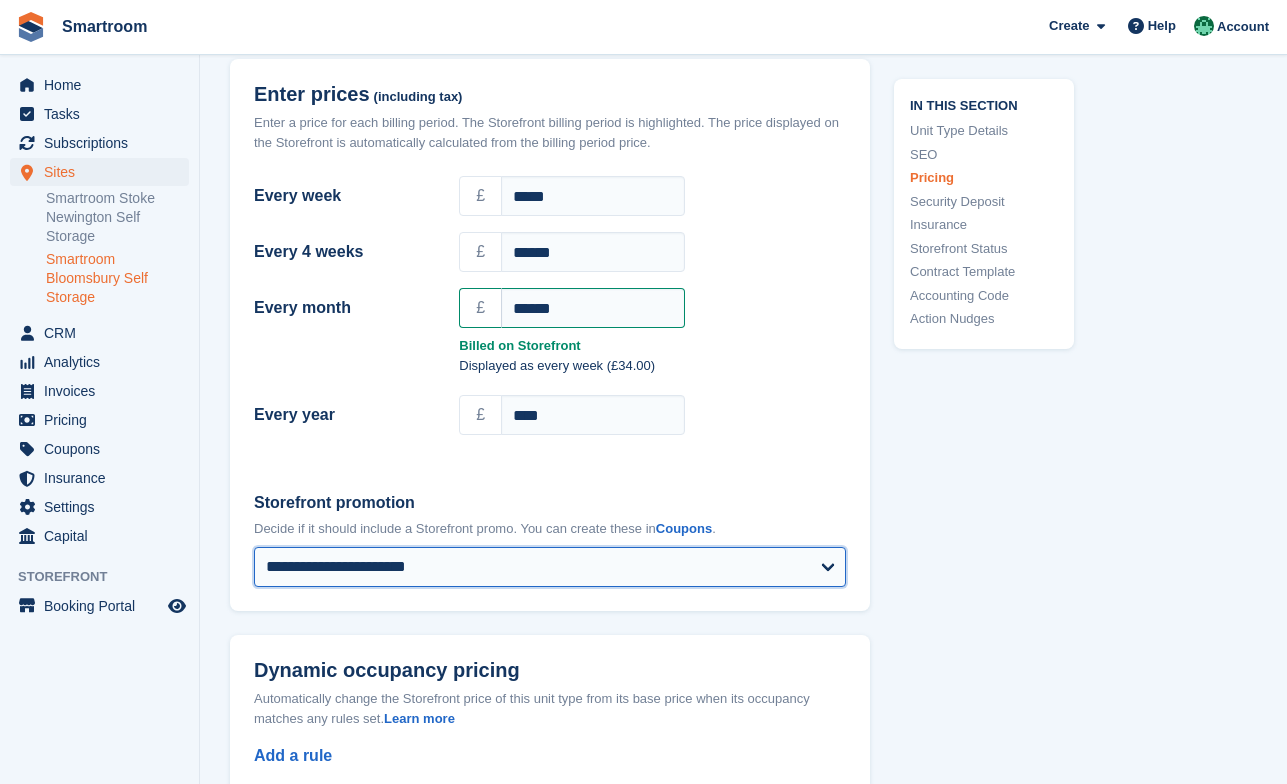 click on "**********" at bounding box center (550, 567) 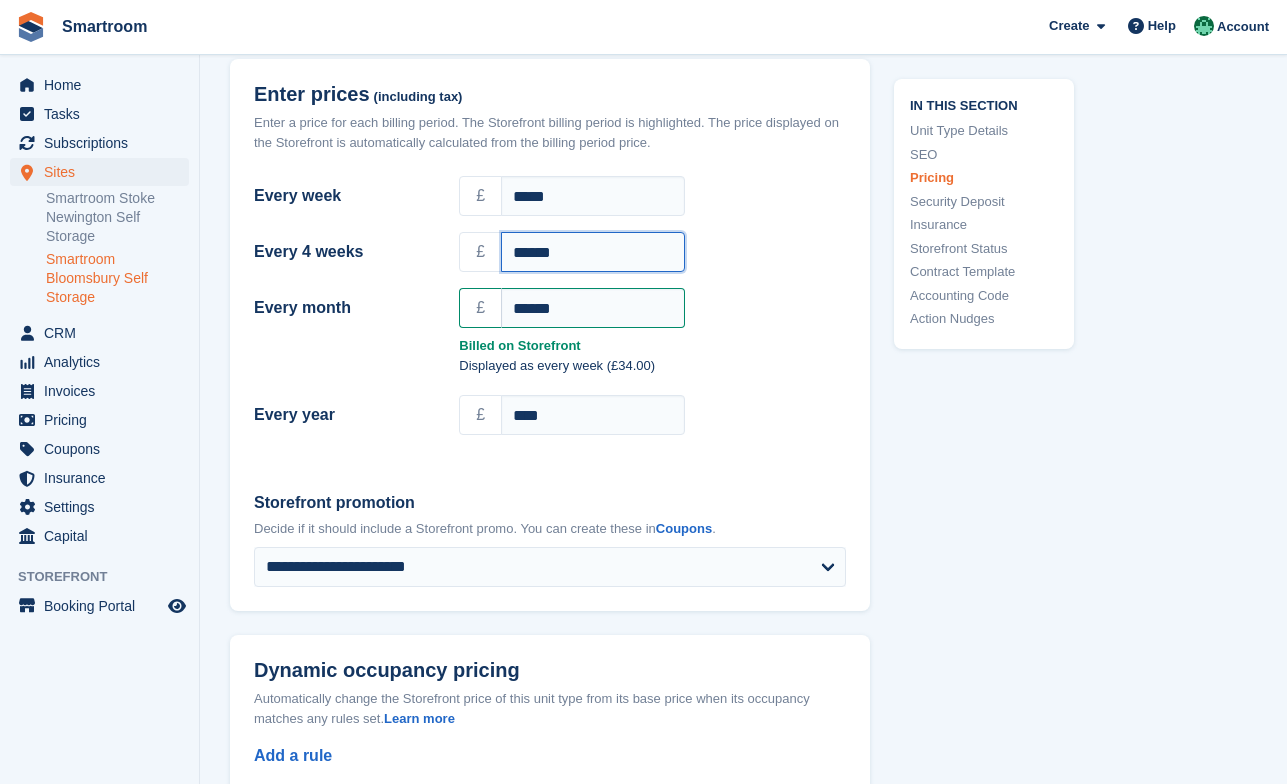 click on "******" at bounding box center (593, 252) 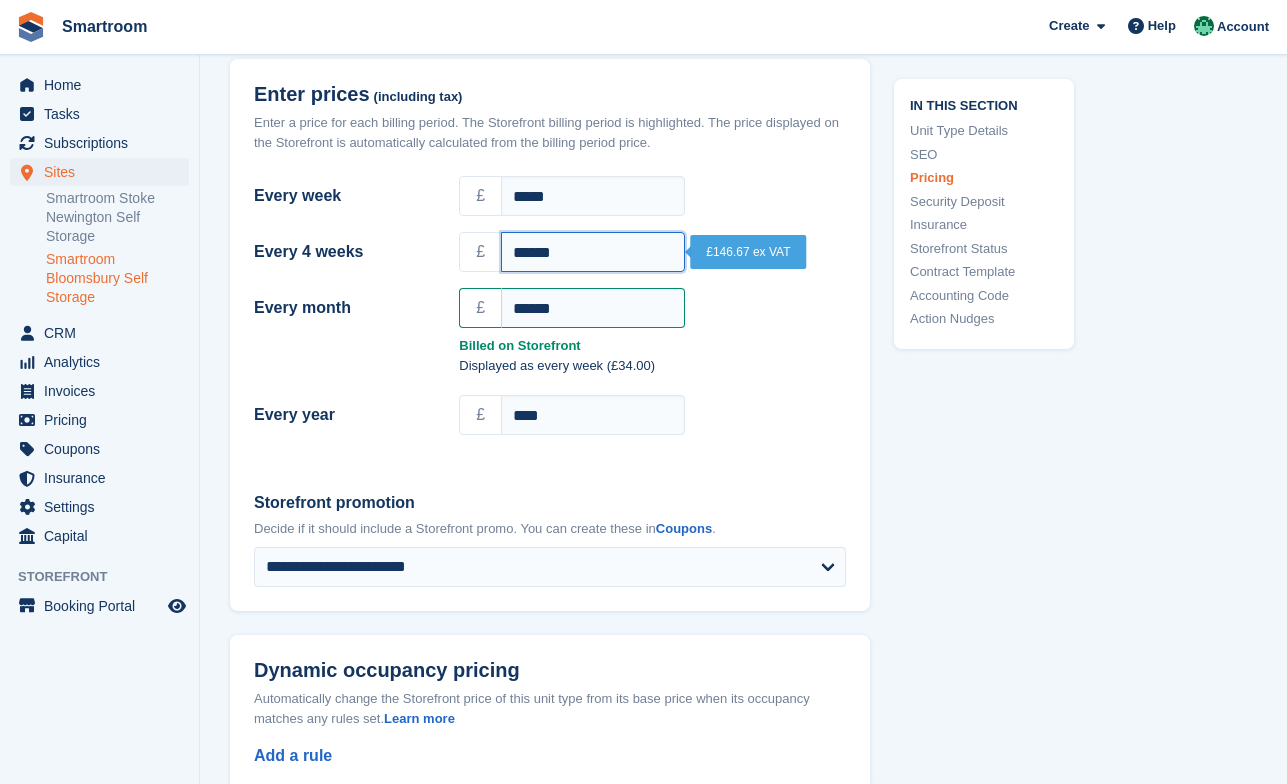 click on "******" at bounding box center (593, 252) 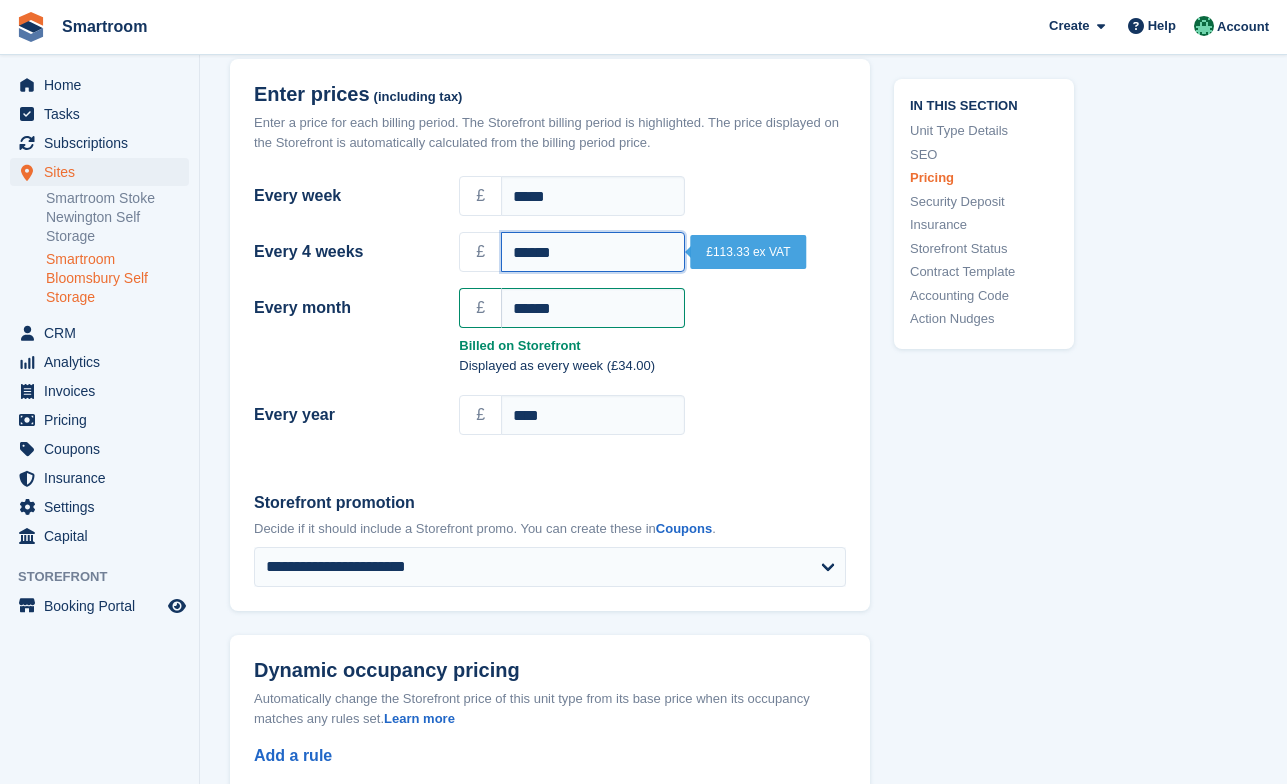 type on "******" 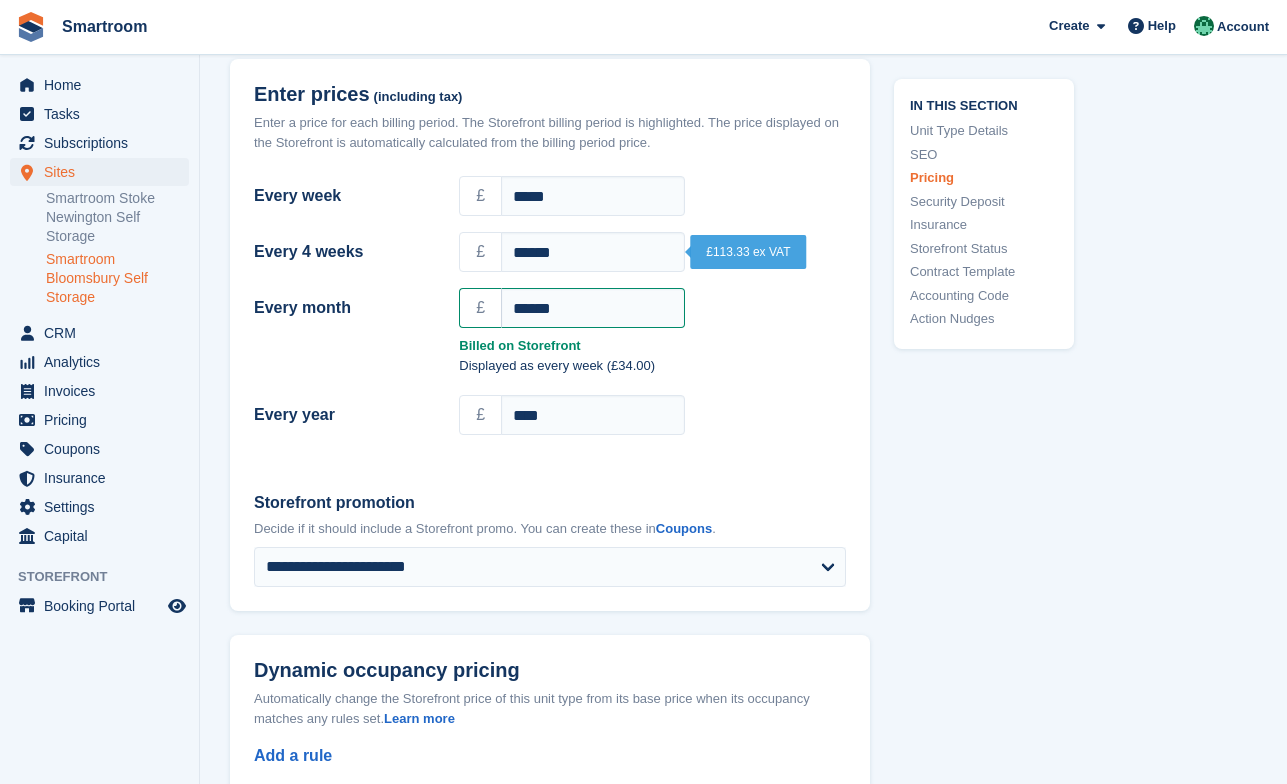 click on "£
****" at bounding box center [652, 415] 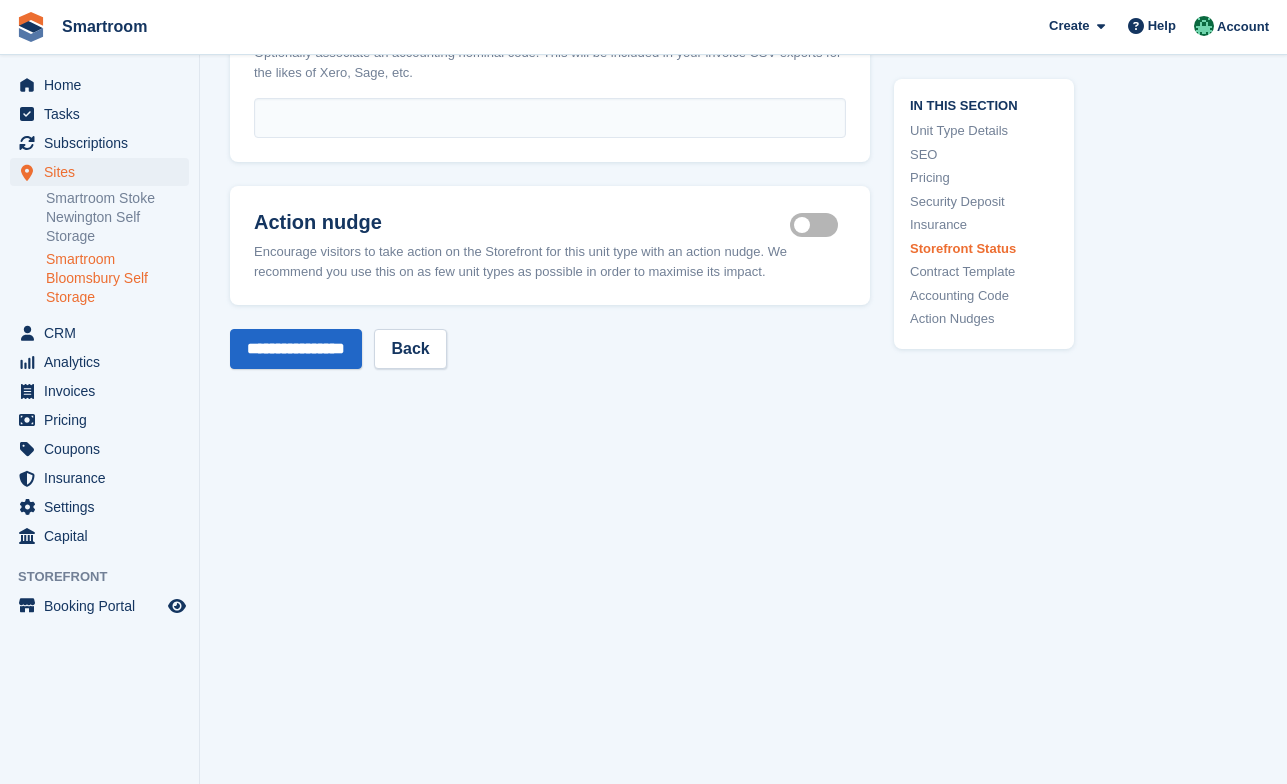 scroll, scrollTop: 3780, scrollLeft: 0, axis: vertical 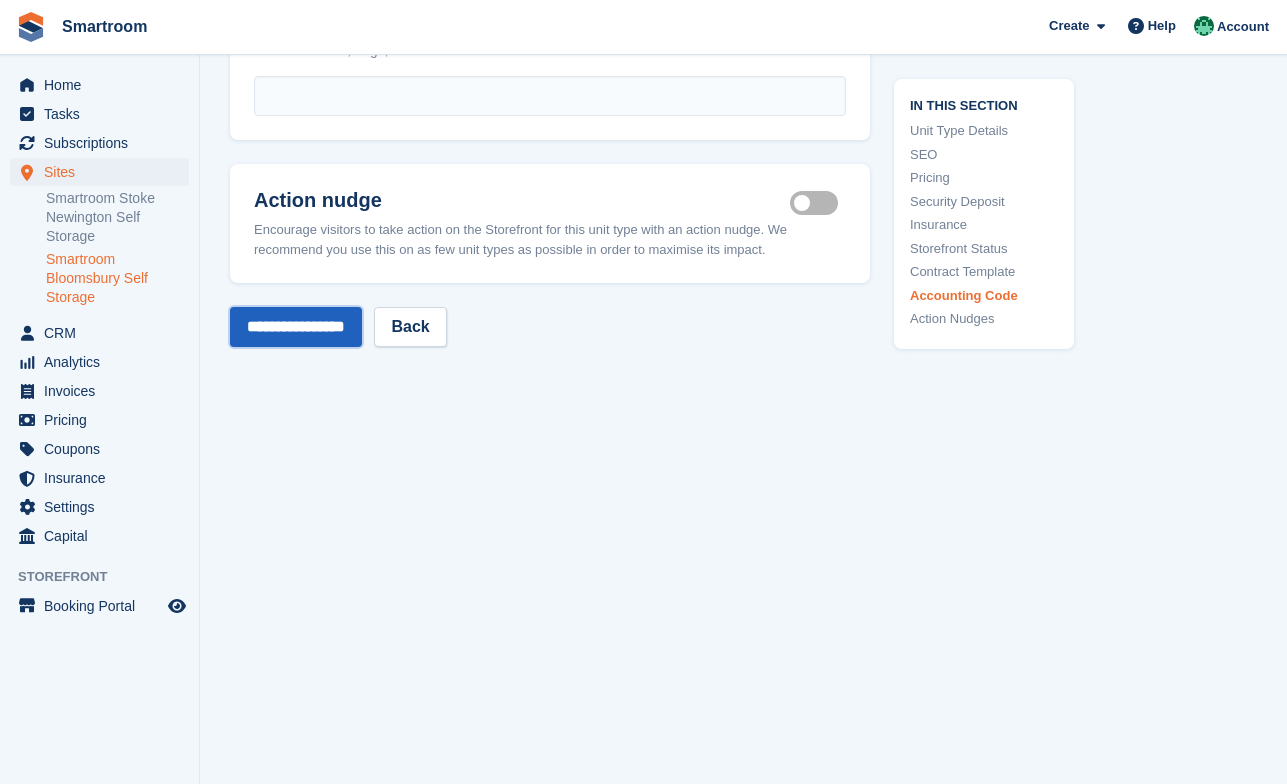 click on "**********" at bounding box center [296, 327] 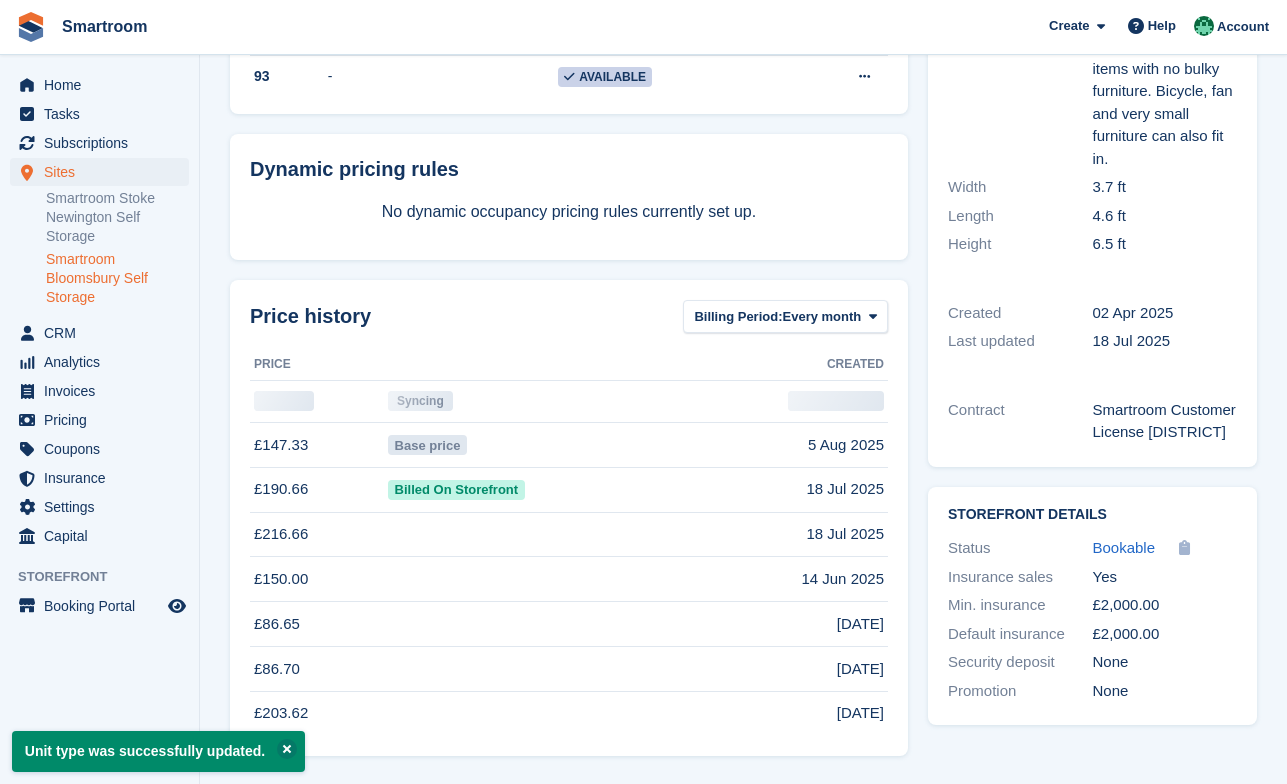 scroll, scrollTop: 472, scrollLeft: 0, axis: vertical 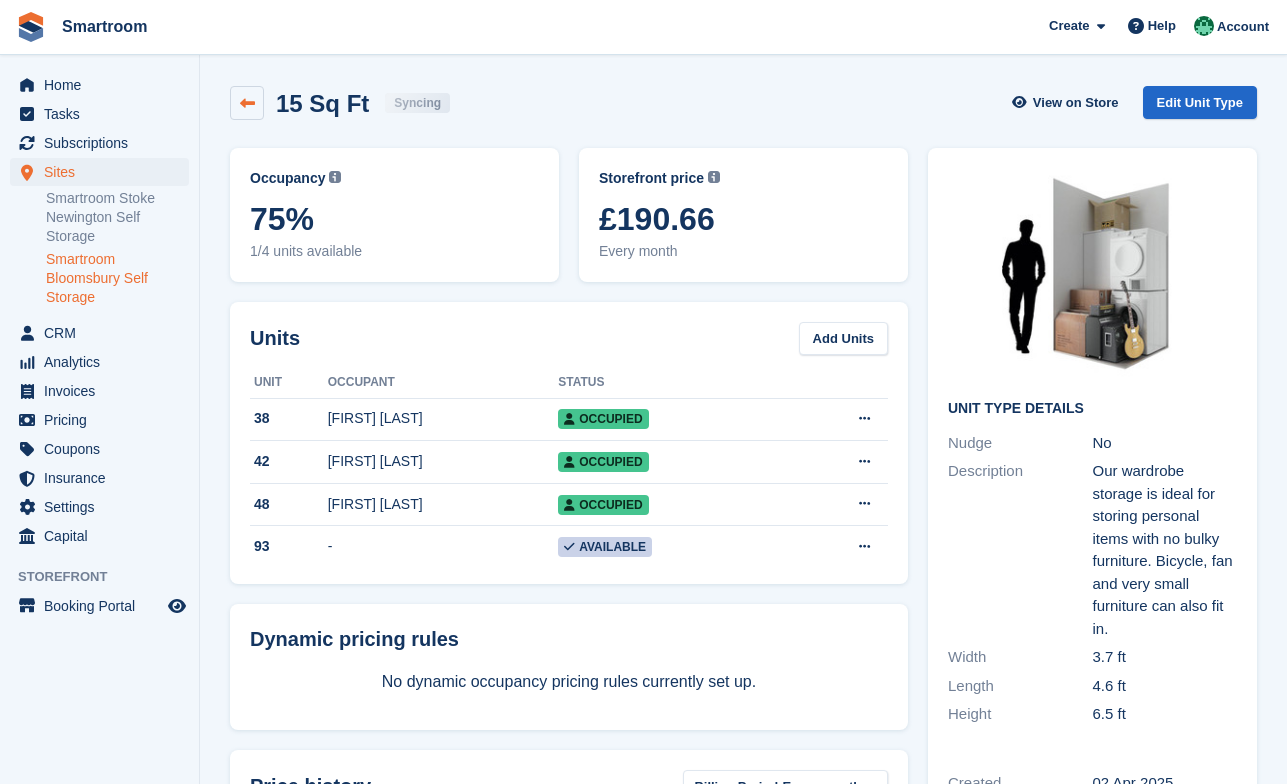click at bounding box center [247, 103] 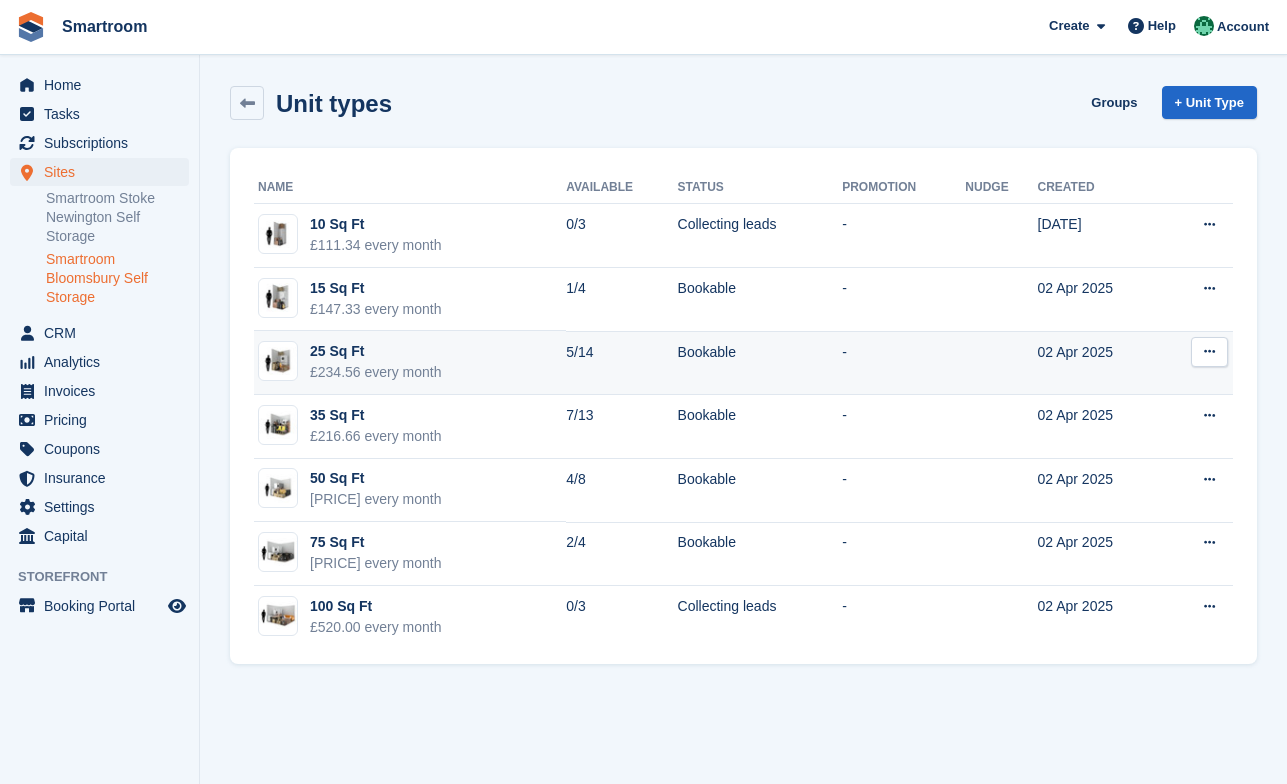 click on "25 Sq Ft
[PRICE] every month" at bounding box center [410, 363] 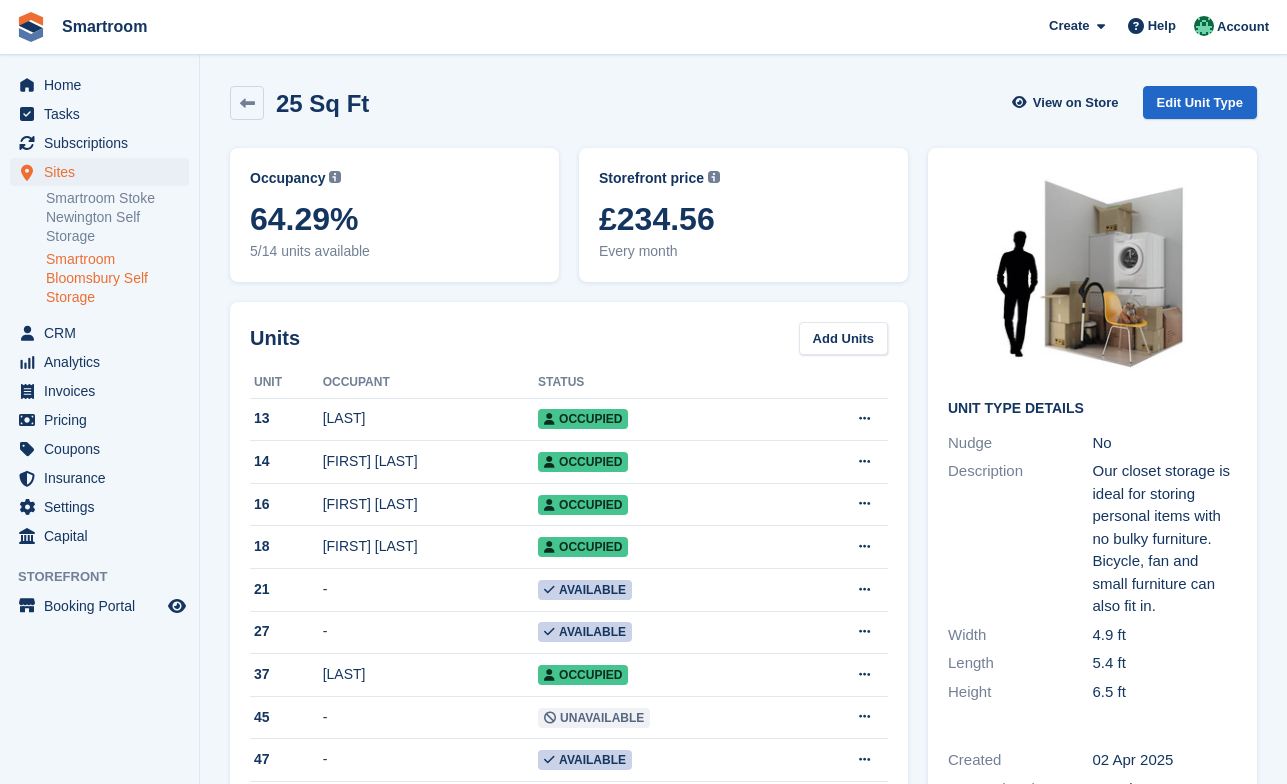 scroll, scrollTop: 0, scrollLeft: 0, axis: both 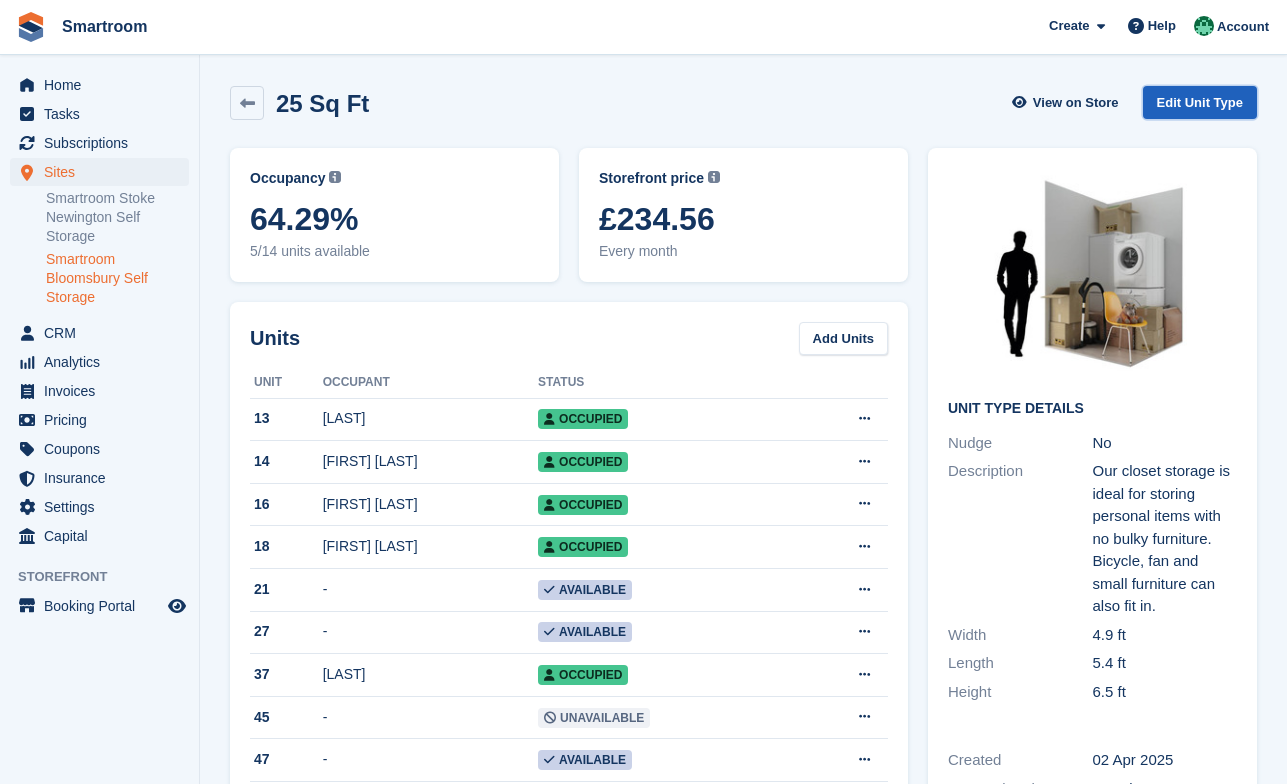 click on "Edit Unit Type" at bounding box center (1200, 102) 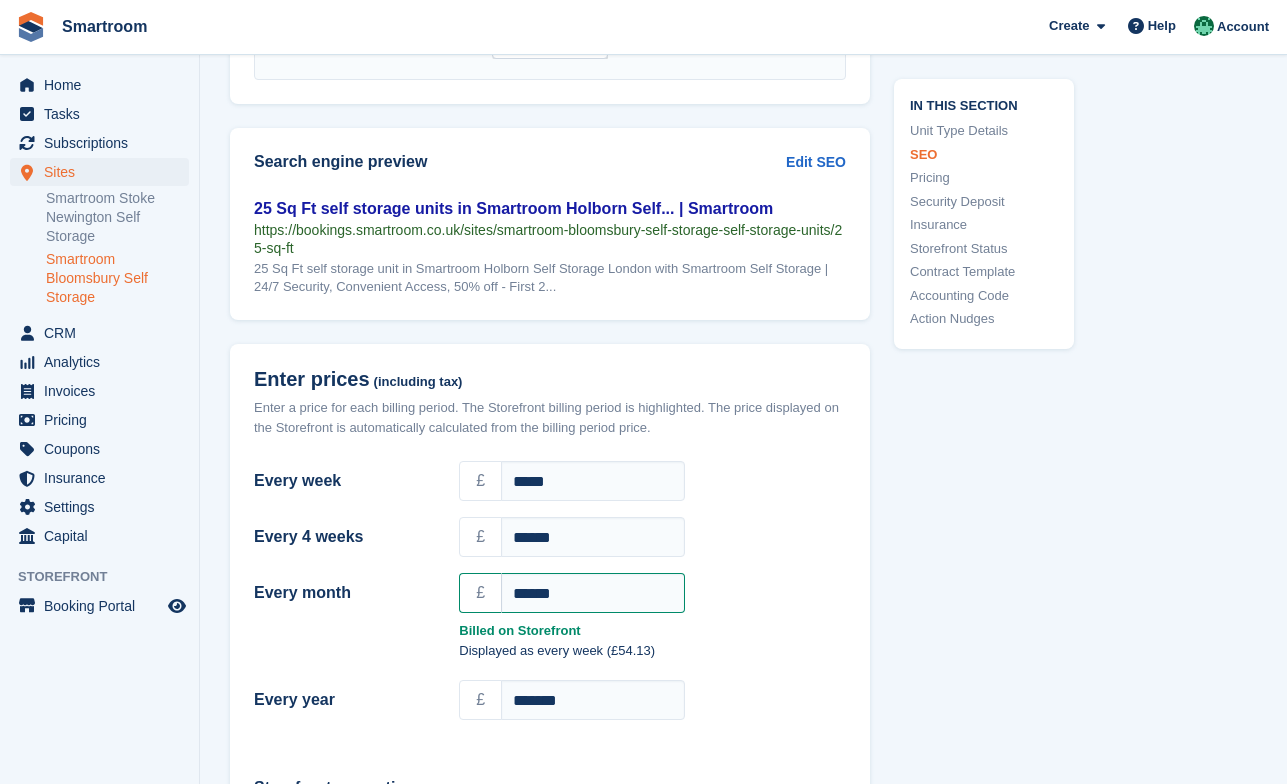 scroll, scrollTop: 1509, scrollLeft: 0, axis: vertical 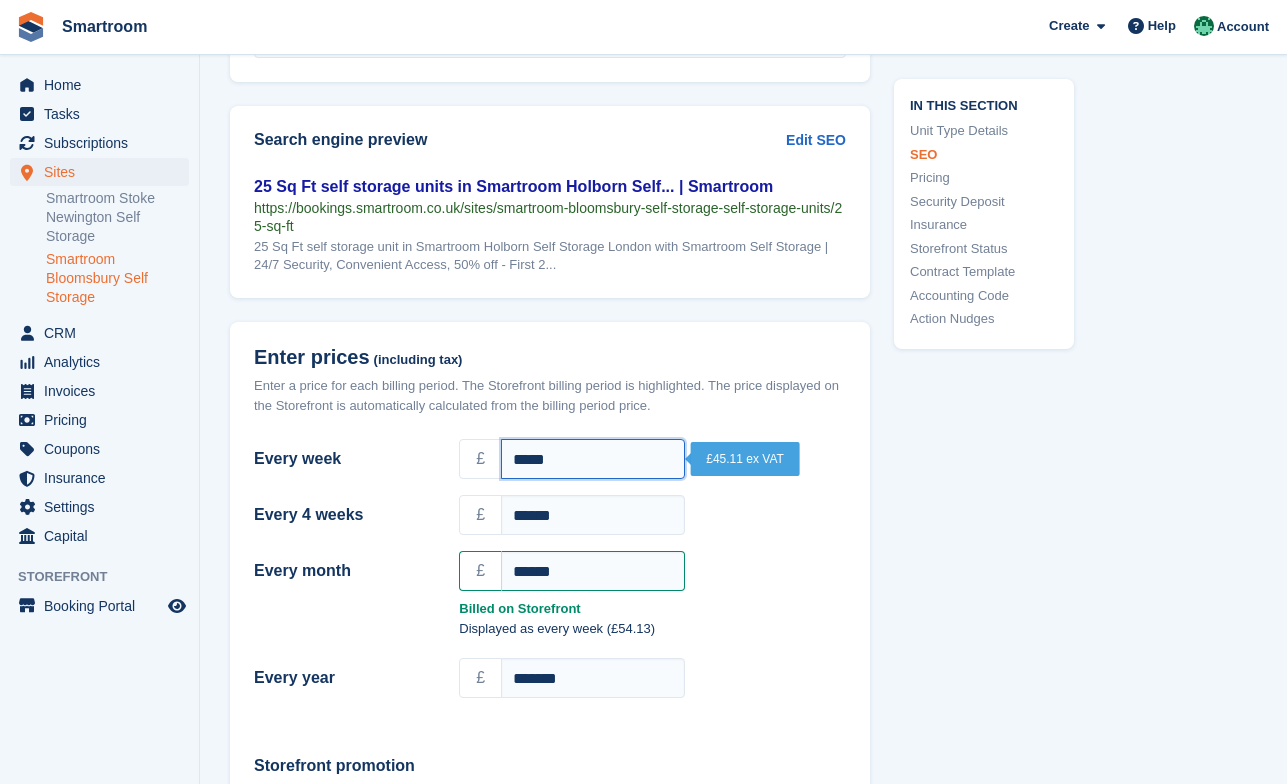drag, startPoint x: 569, startPoint y: 461, endPoint x: 450, endPoint y: 468, distance: 119.2057 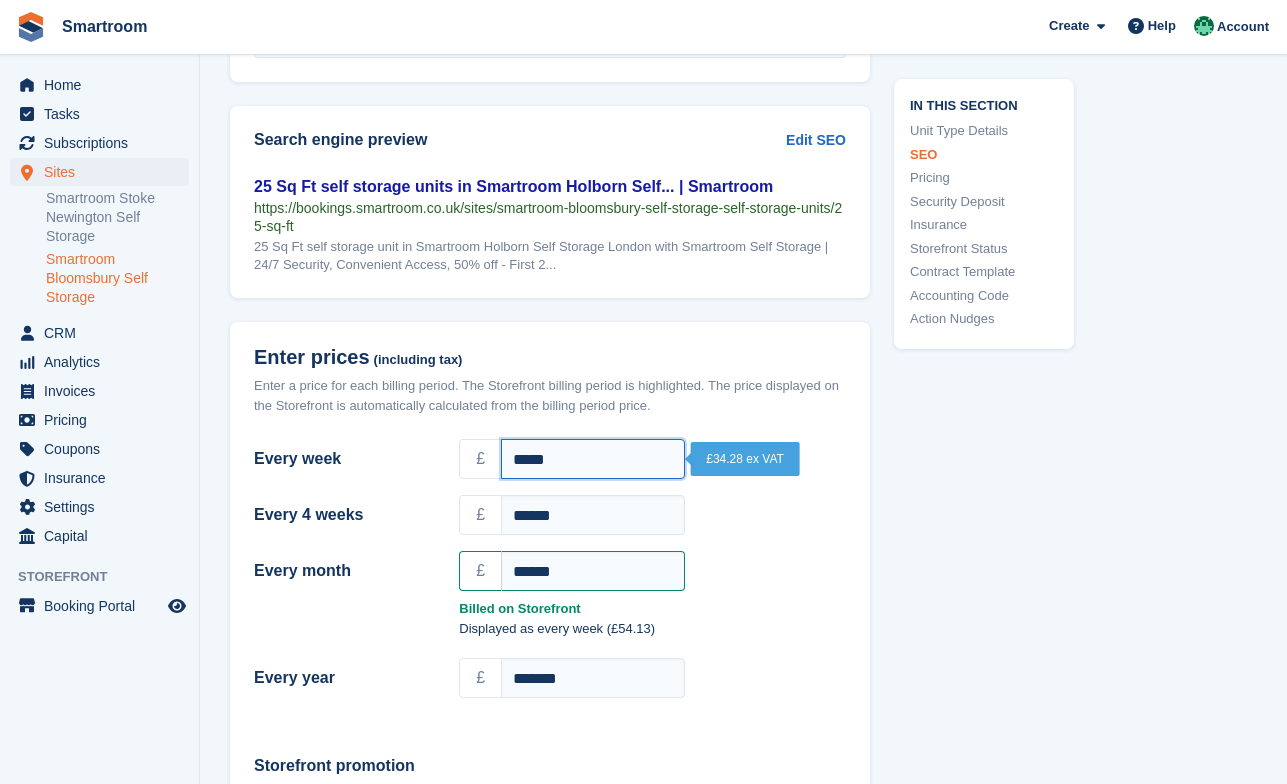 click on "*****" at bounding box center [593, 459] 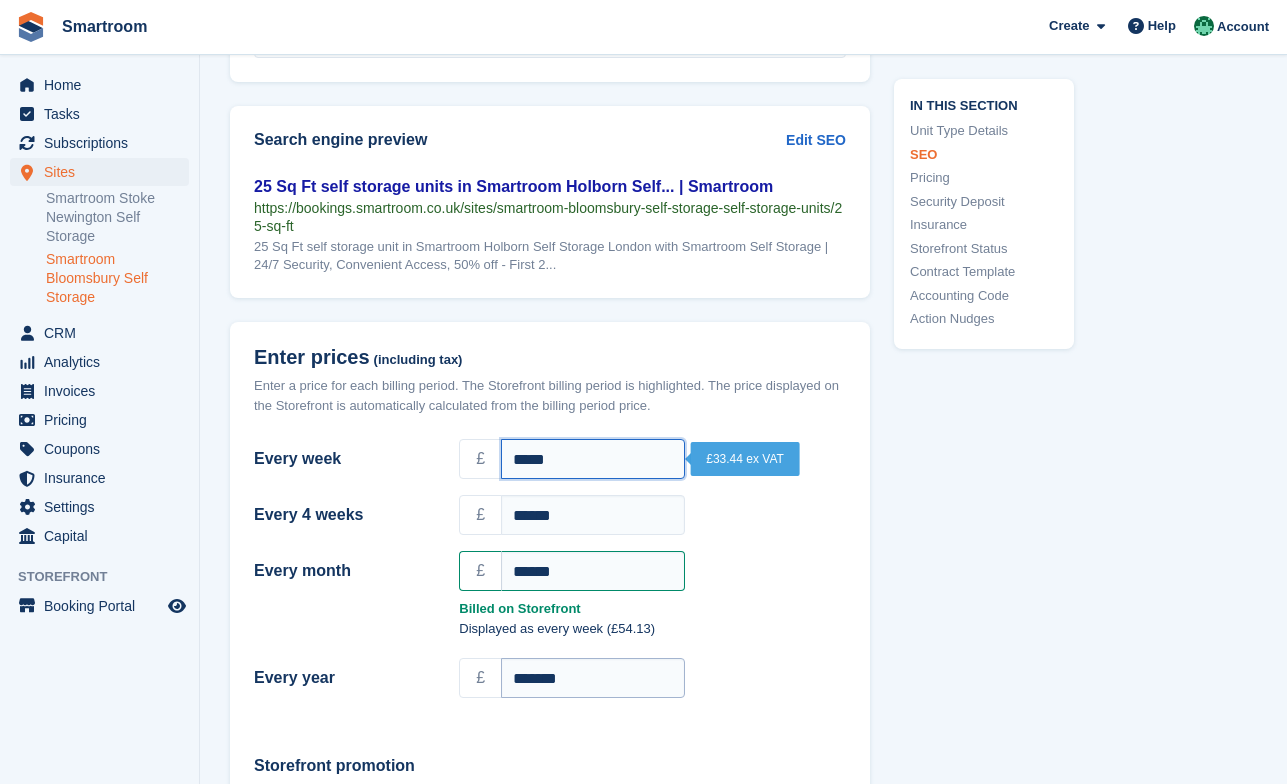 type on "*****" 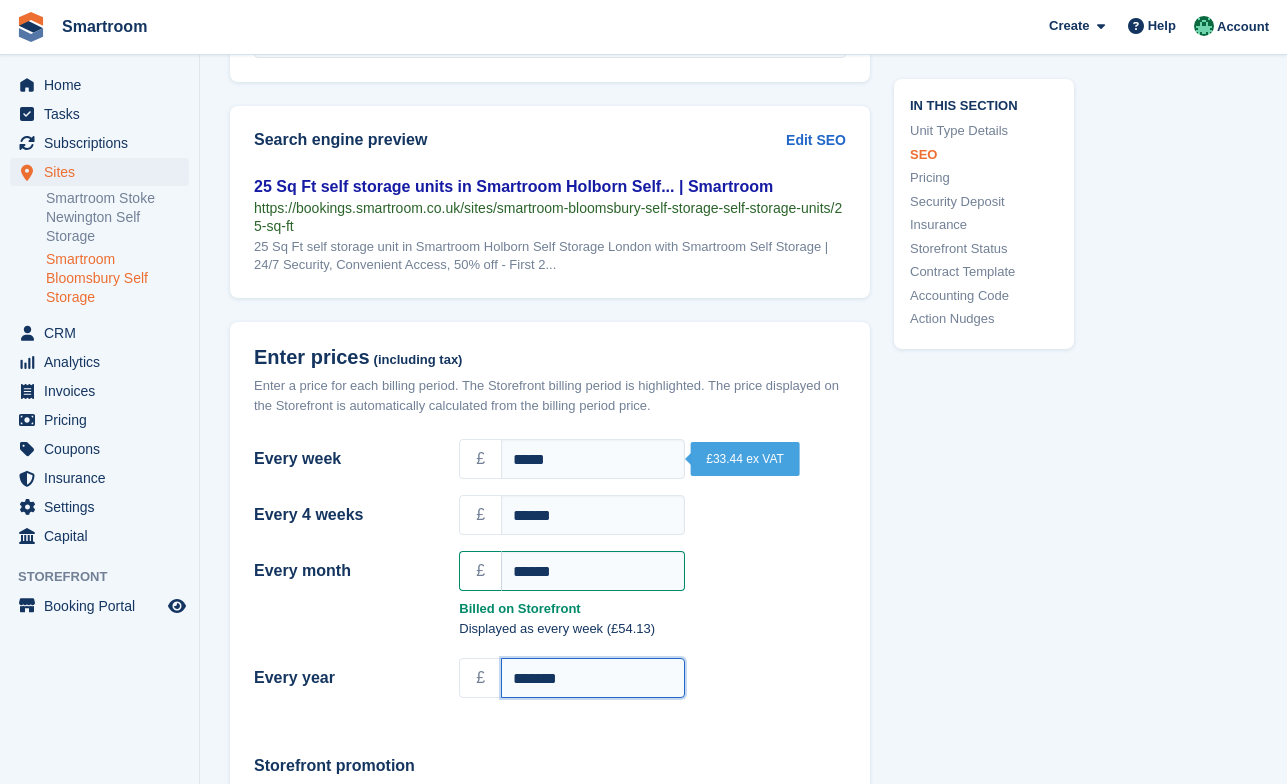 click on "*******" at bounding box center [593, 678] 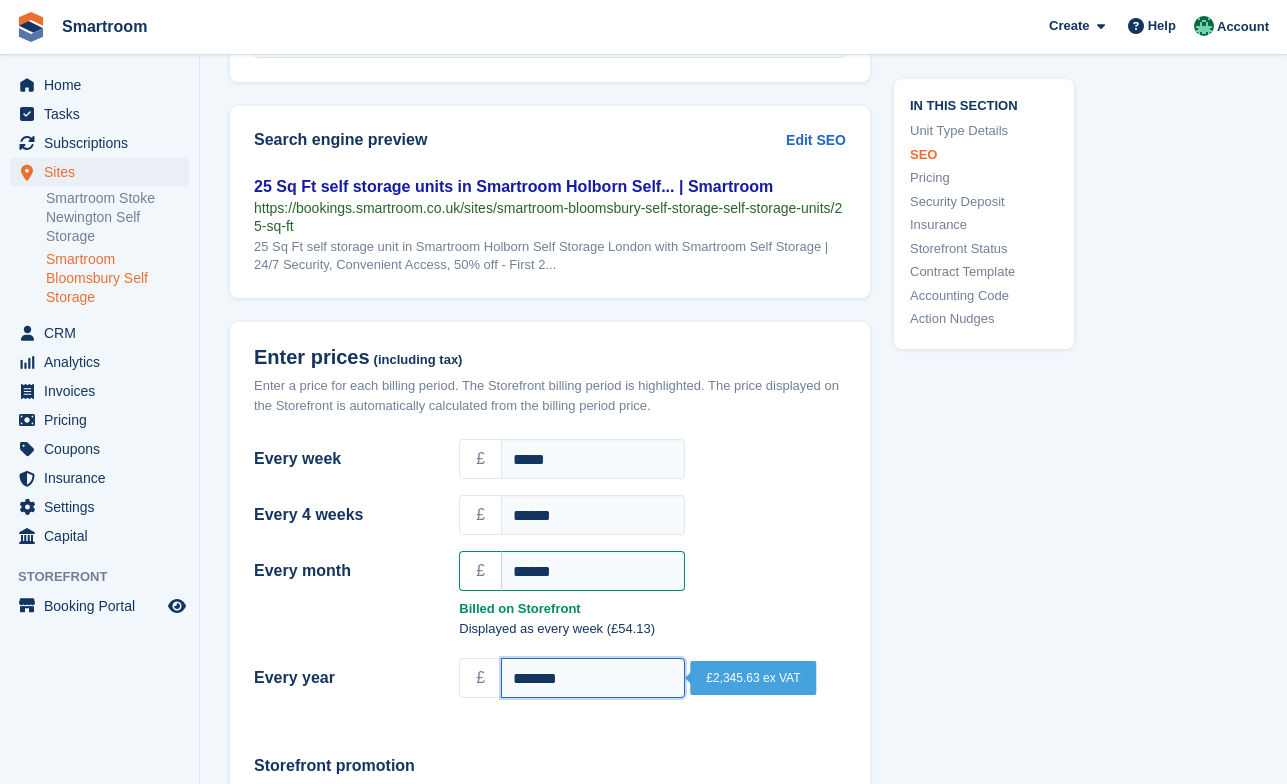 click on "*******" at bounding box center (593, 678) 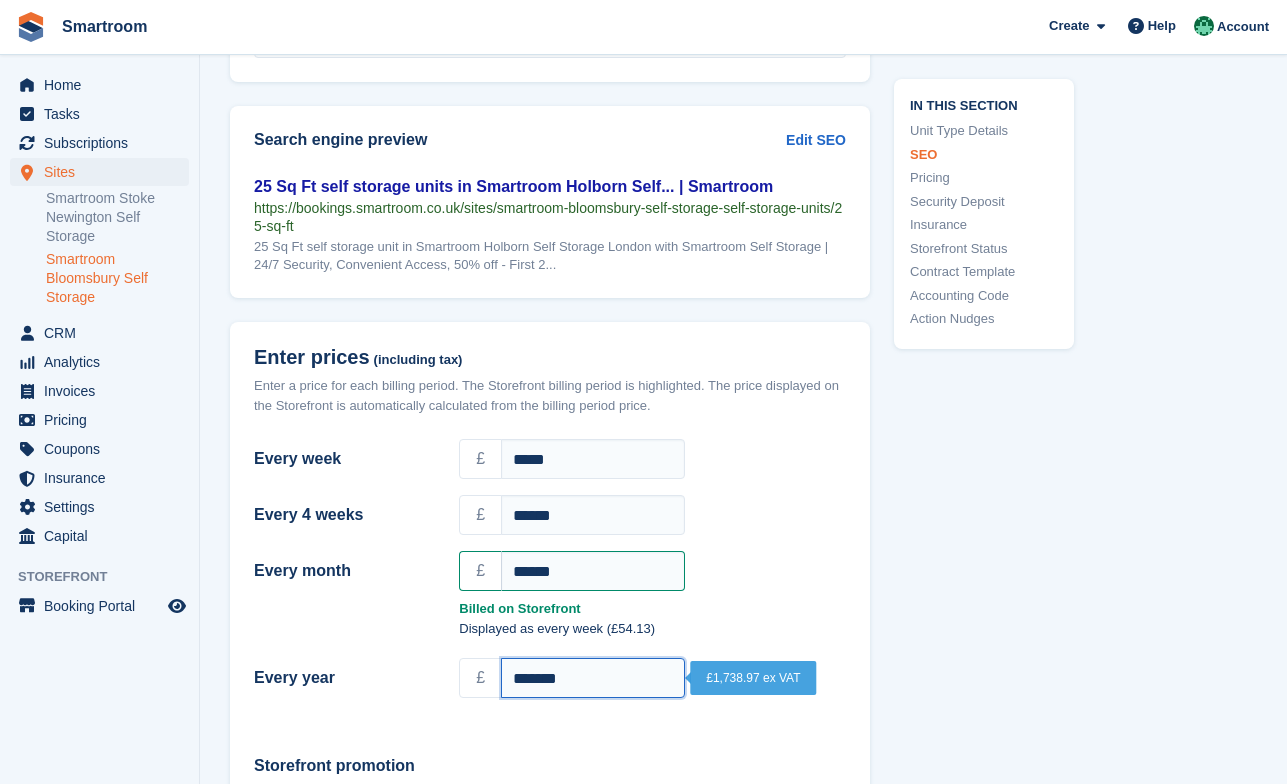 type on "*******" 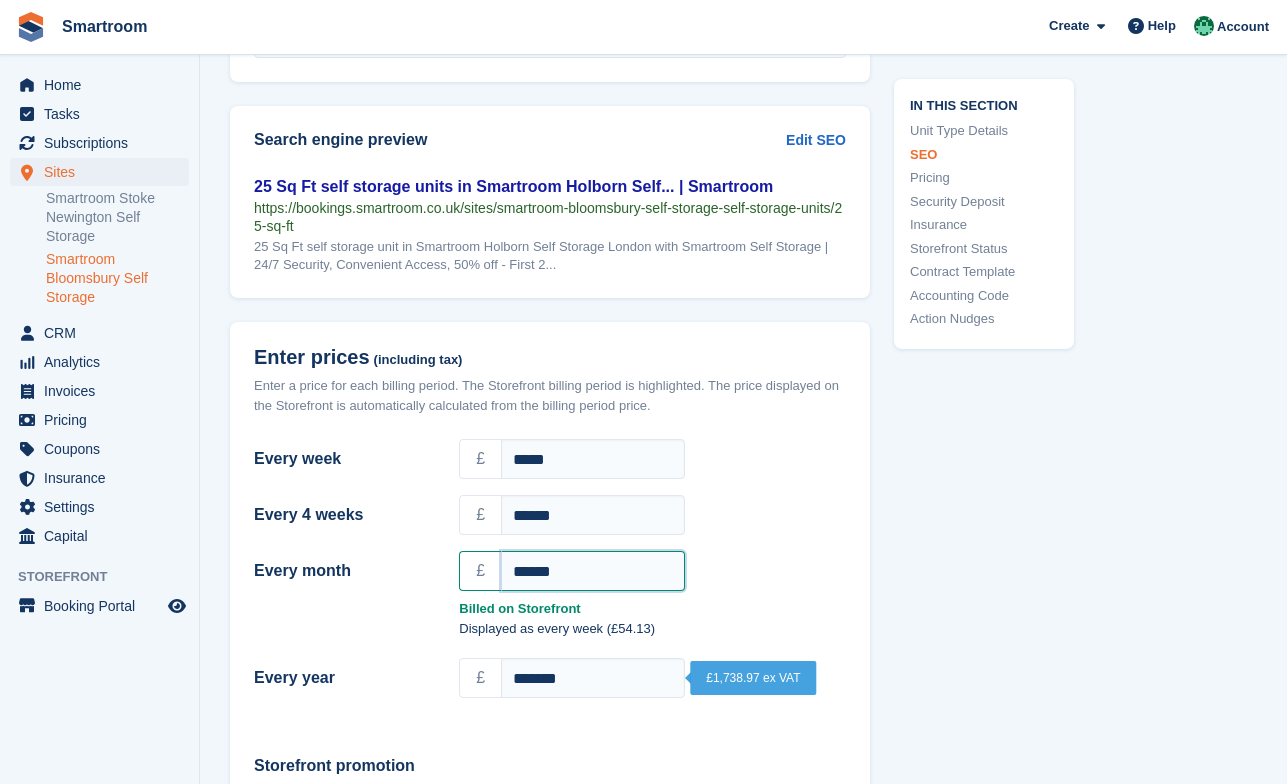 click on "******" at bounding box center (593, 571) 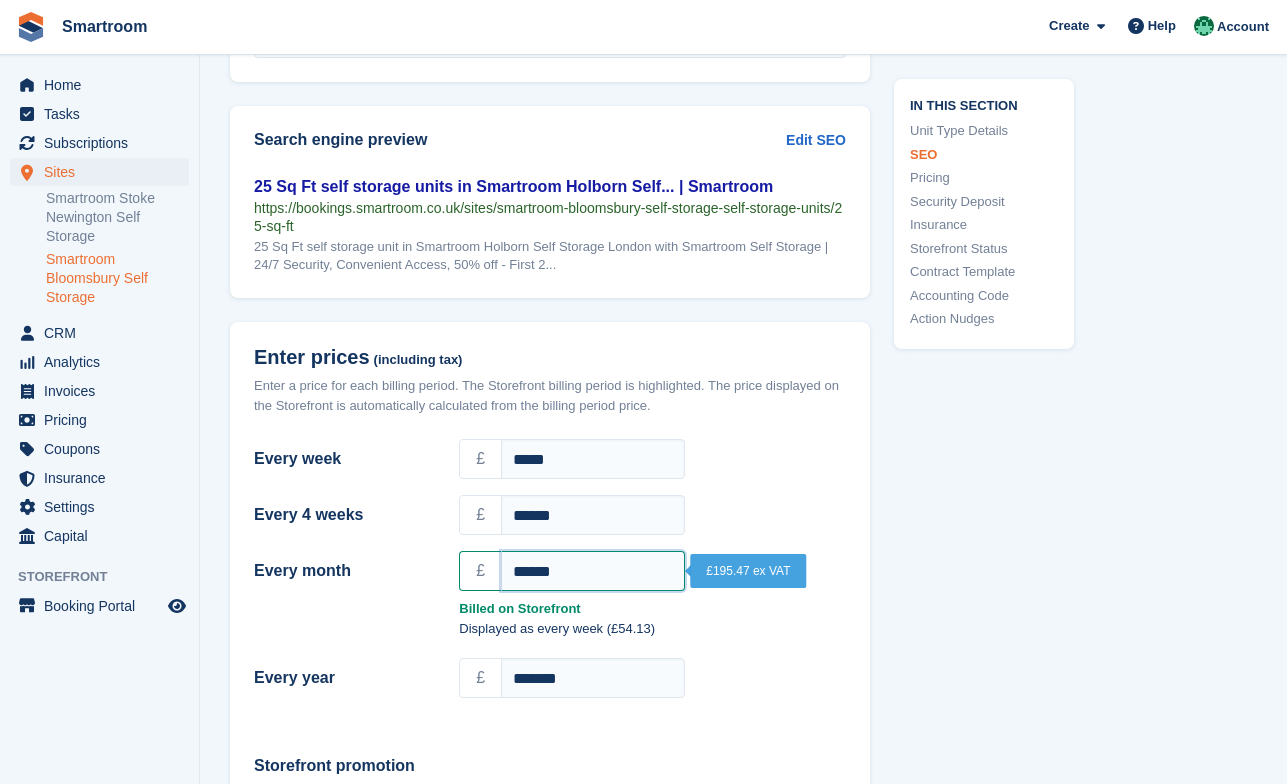 click on "******" at bounding box center (593, 571) 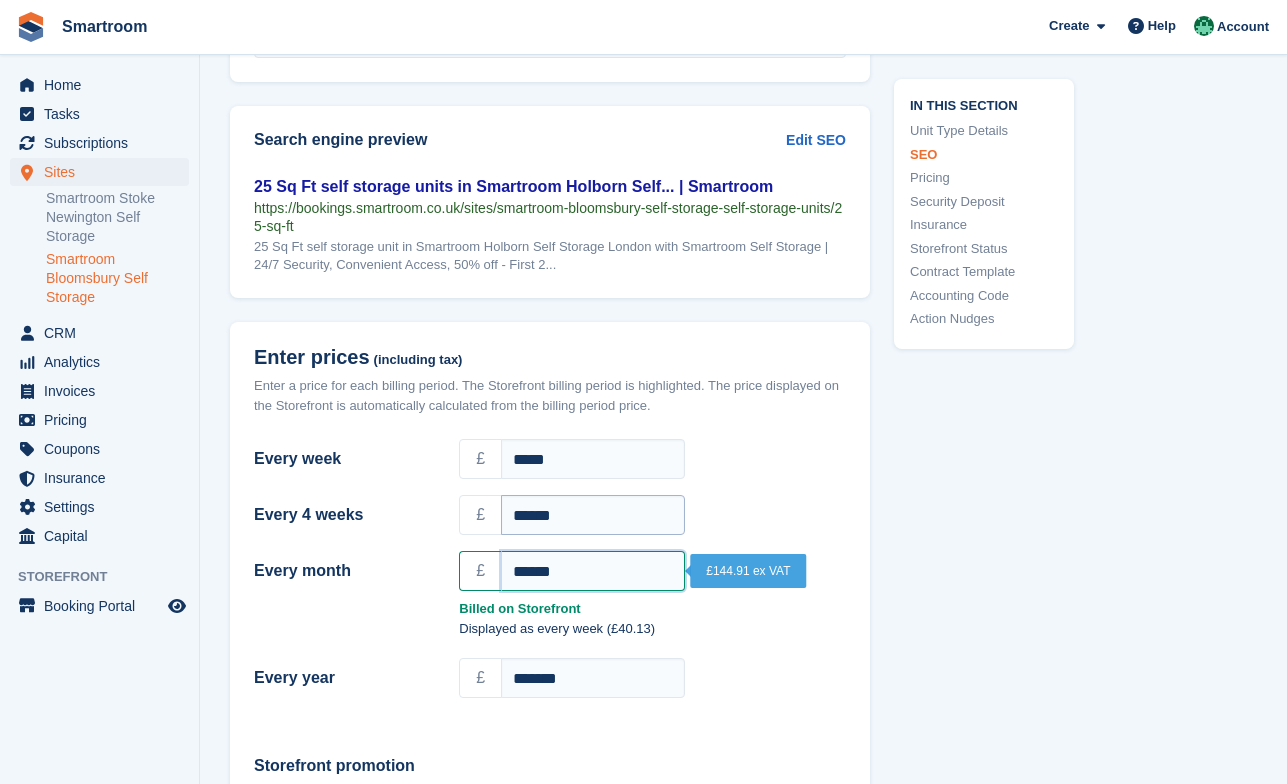 type on "******" 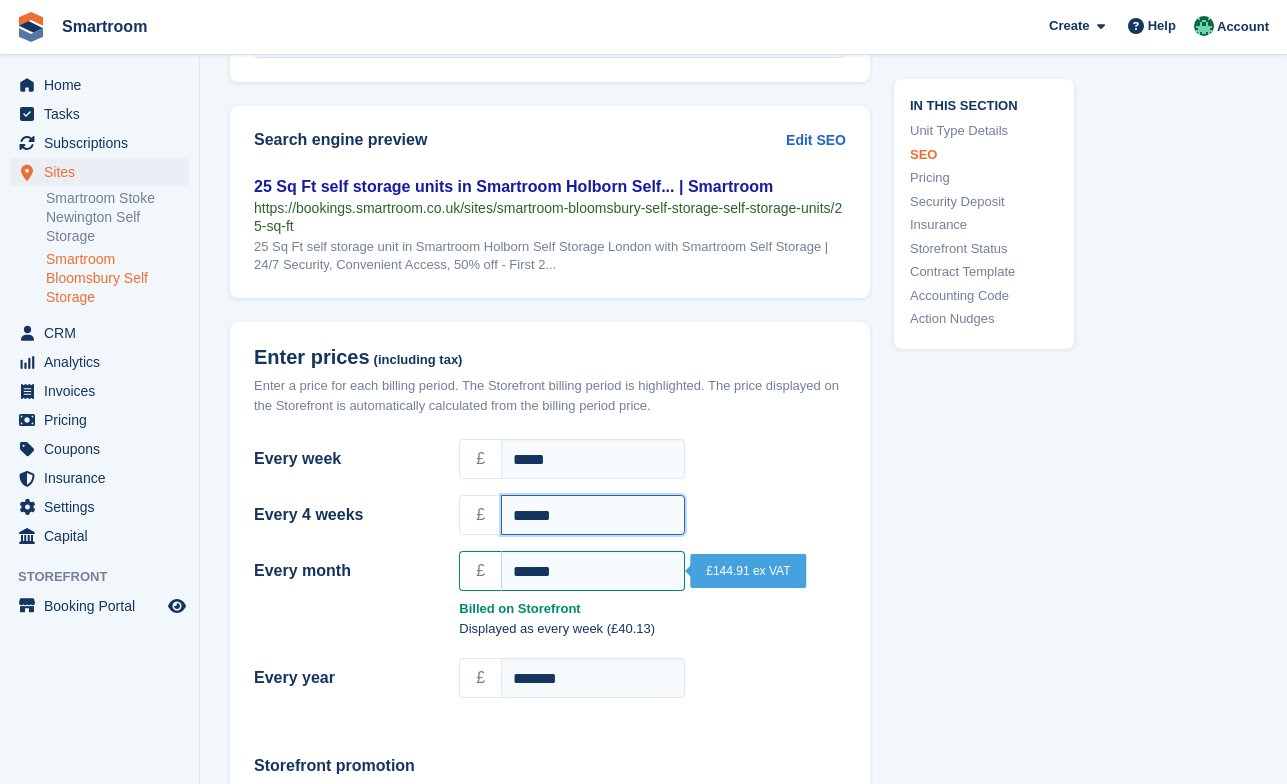 click on "******" at bounding box center (593, 515) 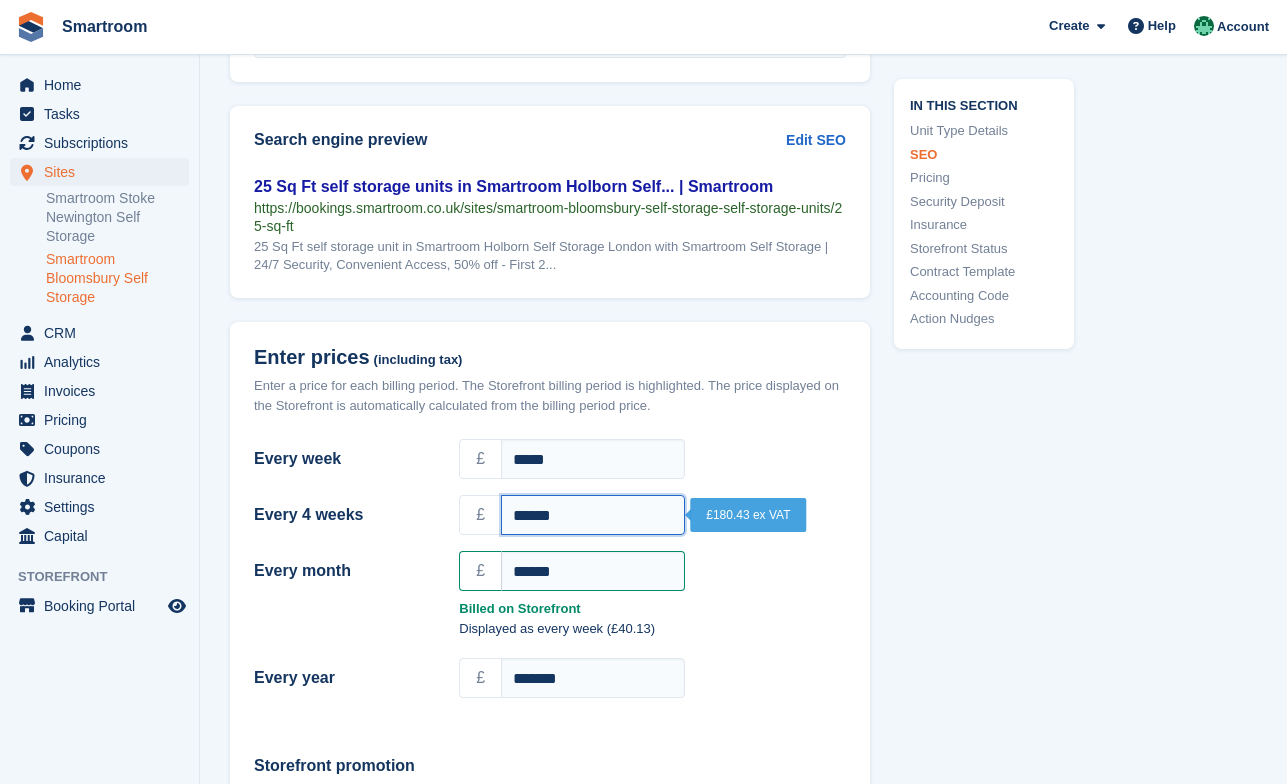 drag, startPoint x: 600, startPoint y: 513, endPoint x: 466, endPoint y: 512, distance: 134.00374 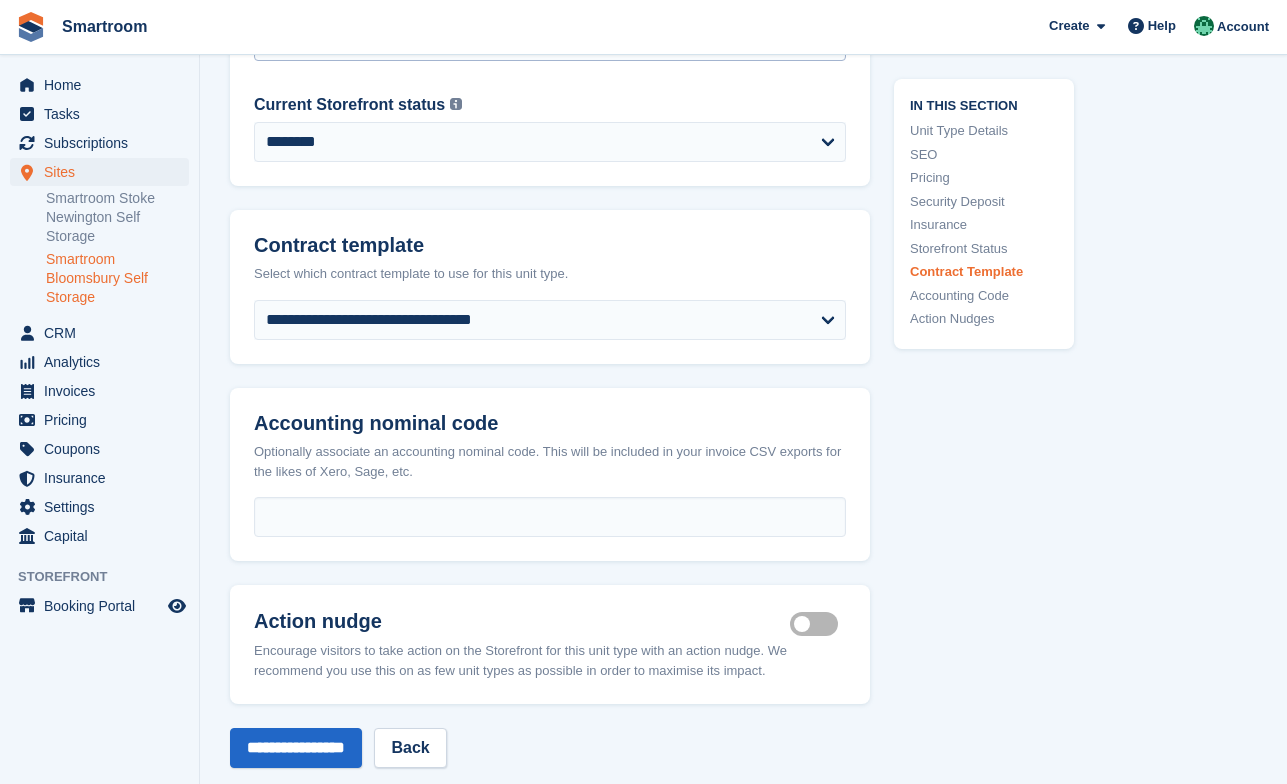 scroll, scrollTop: 3780, scrollLeft: 0, axis: vertical 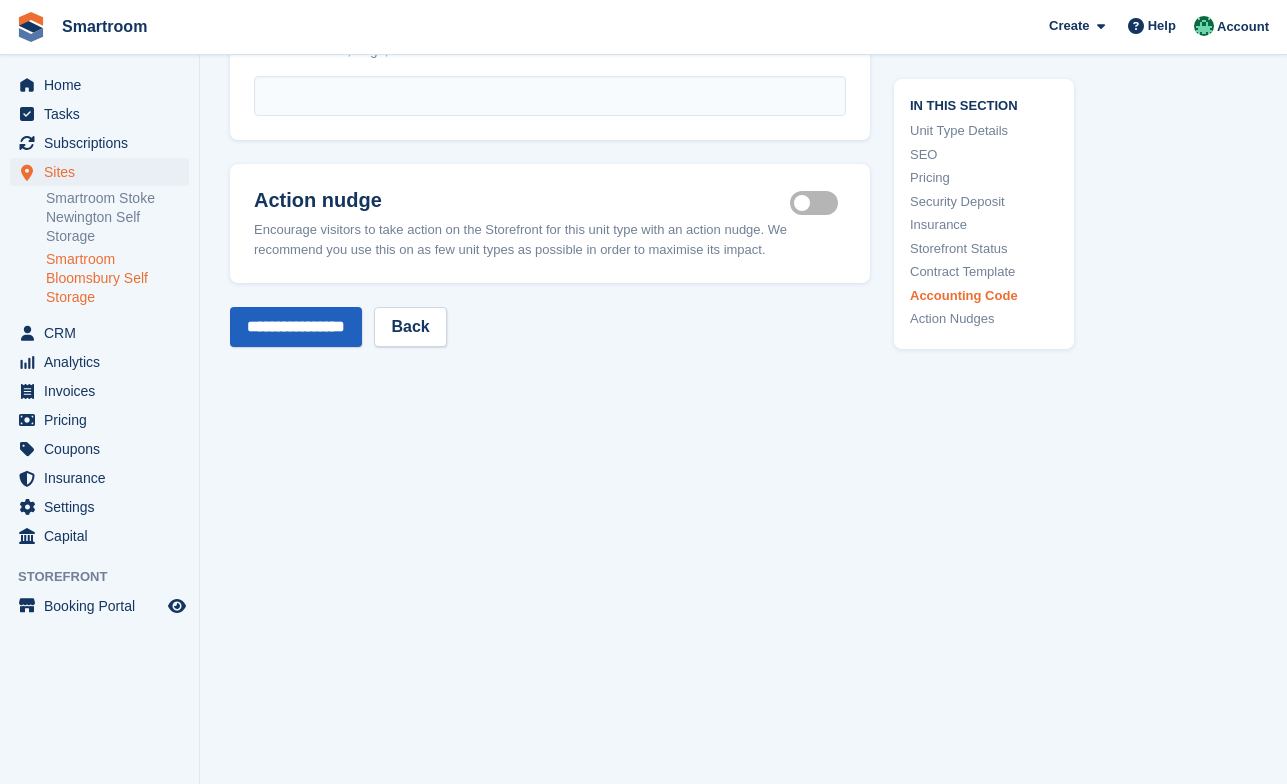type on "******" 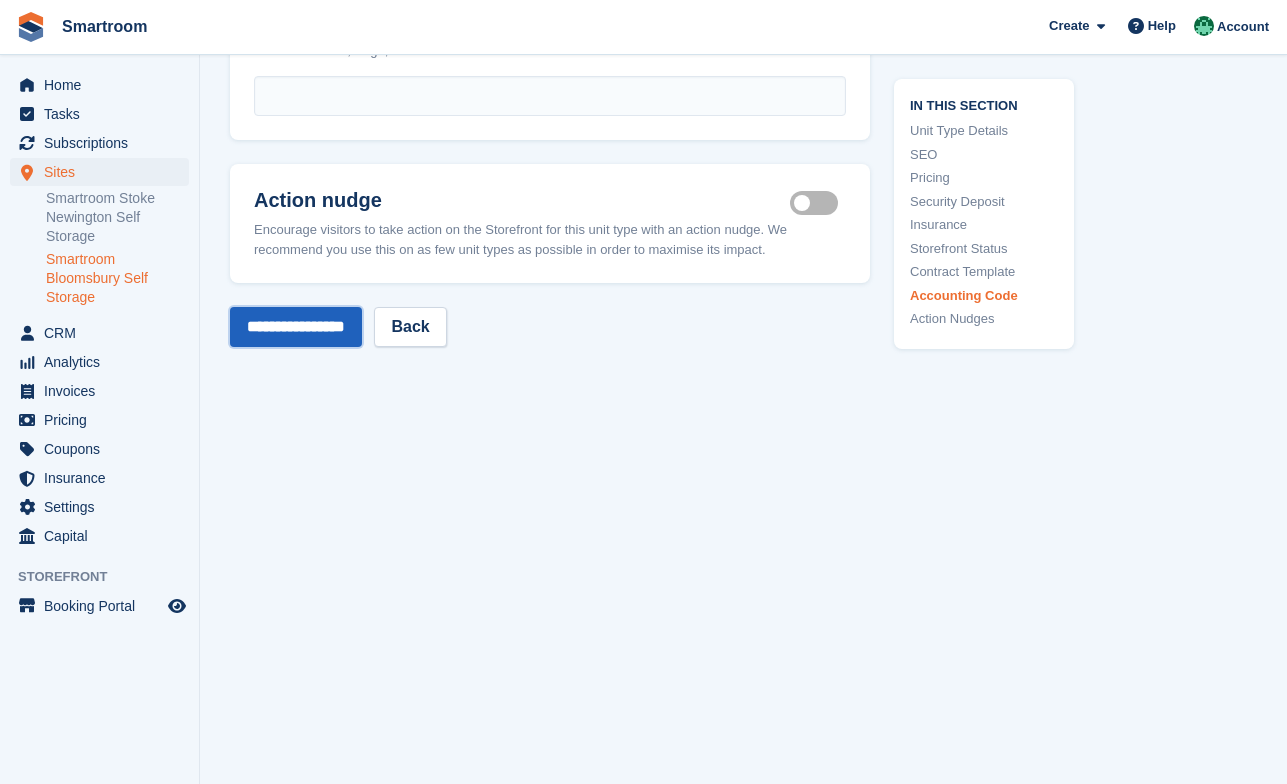 click on "**********" at bounding box center (296, 327) 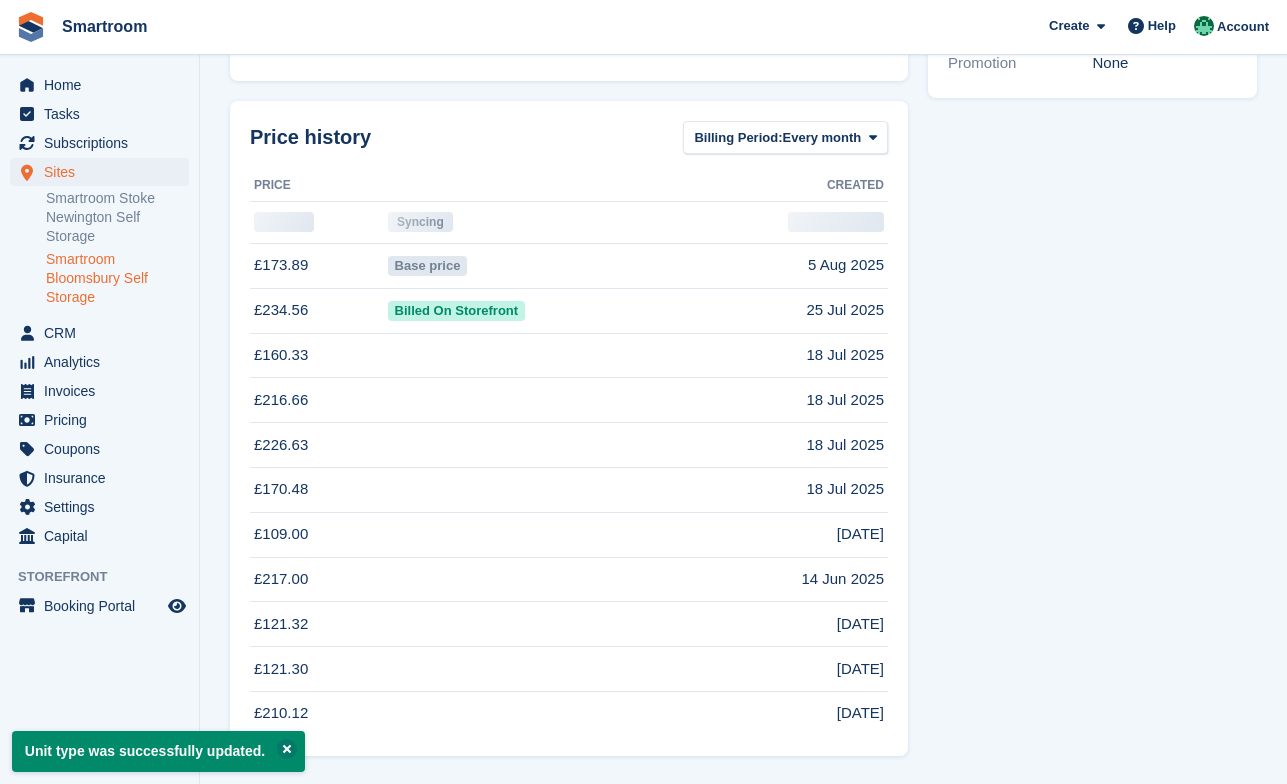 scroll, scrollTop: 1082, scrollLeft: 0, axis: vertical 